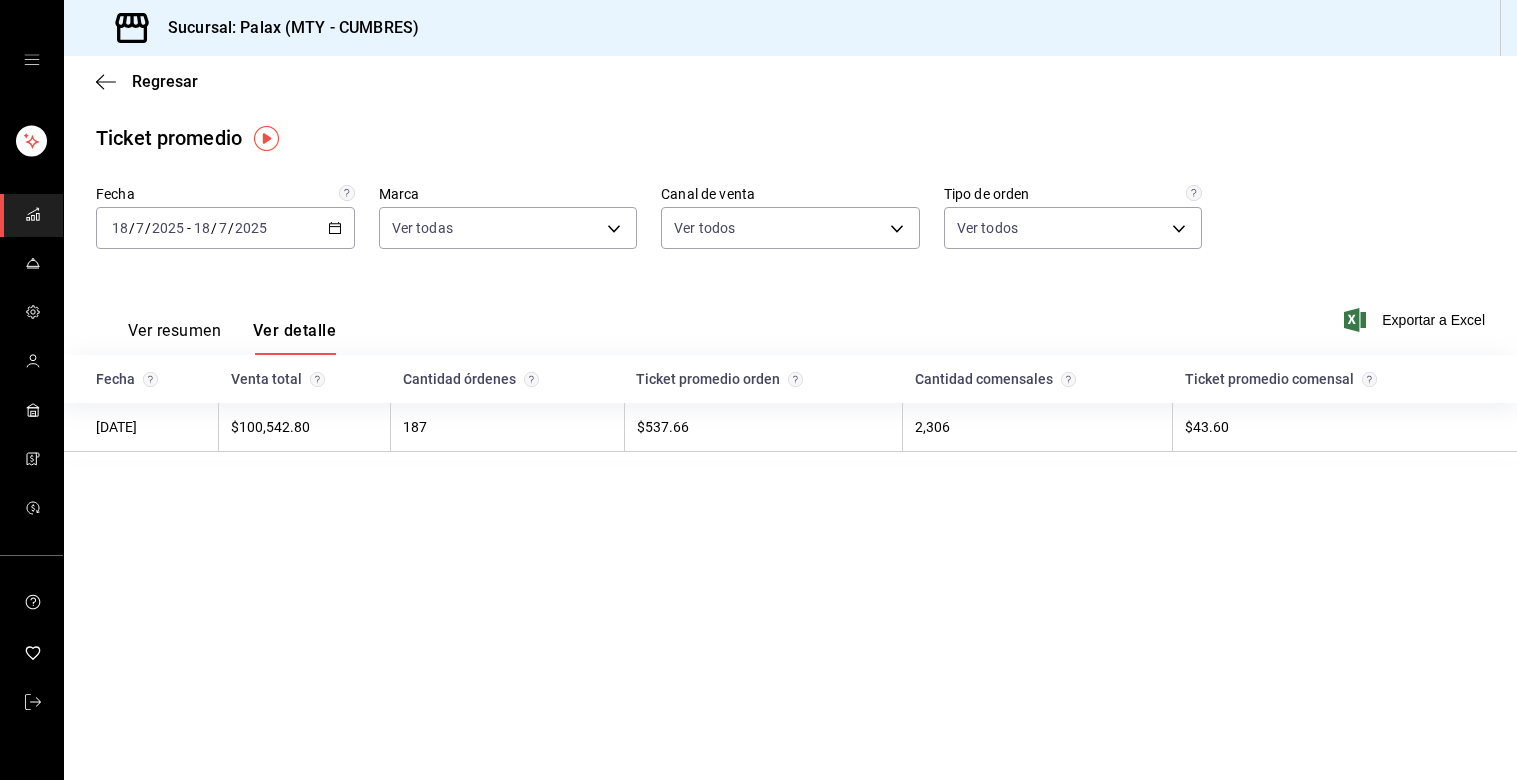 scroll, scrollTop: 0, scrollLeft: 0, axis: both 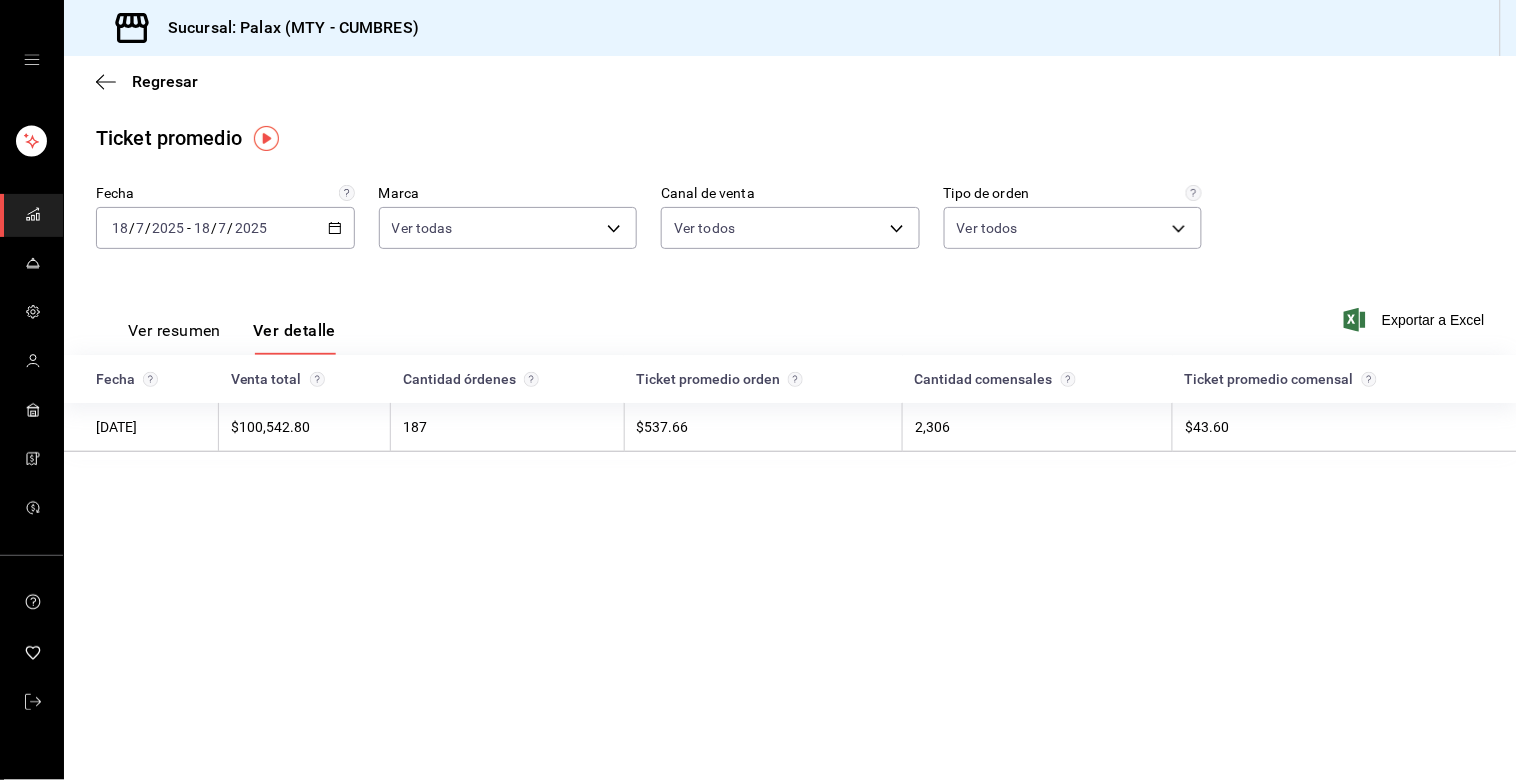 click 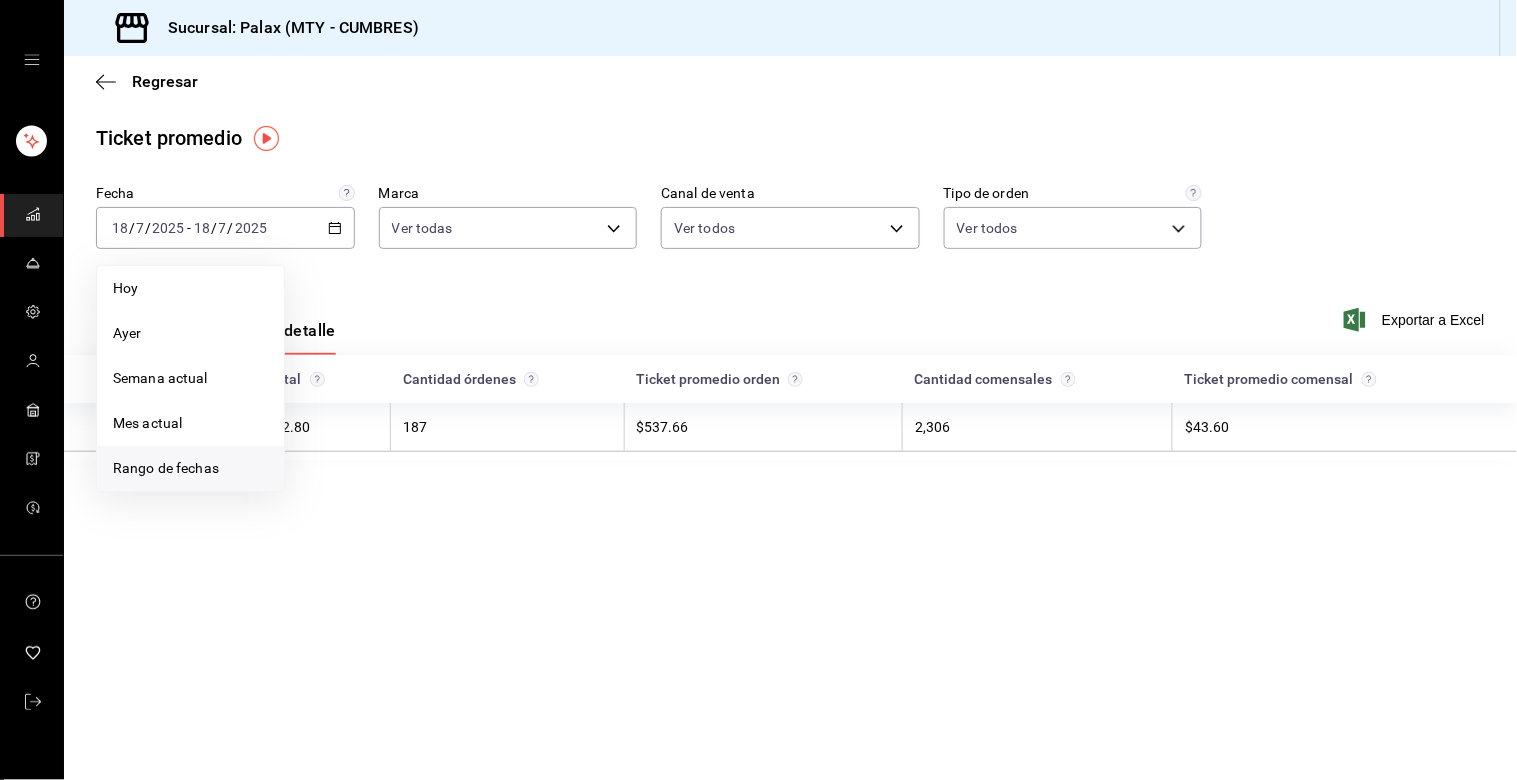 click on "Rango de fechas" at bounding box center [190, 468] 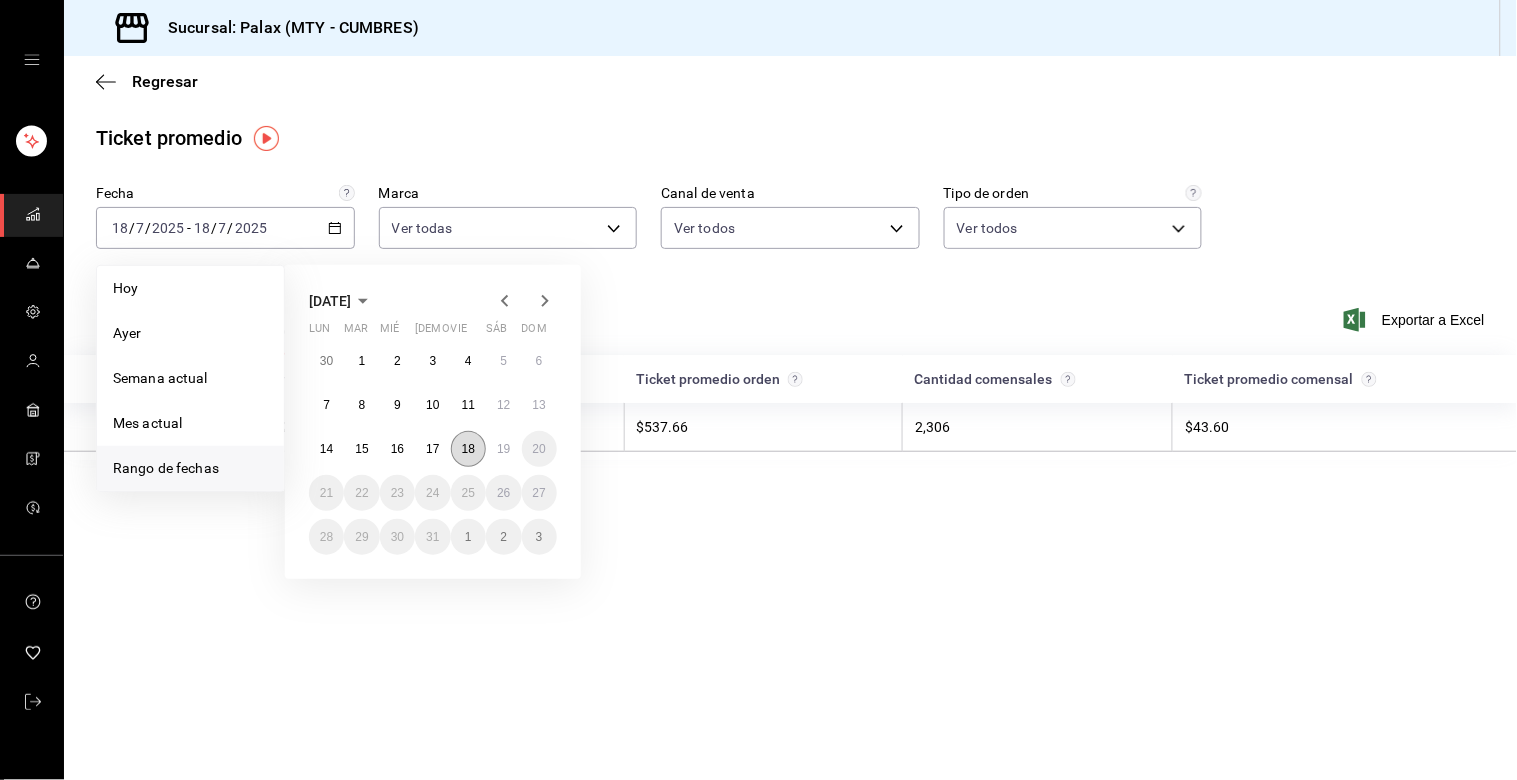 click on "18" at bounding box center [468, 449] 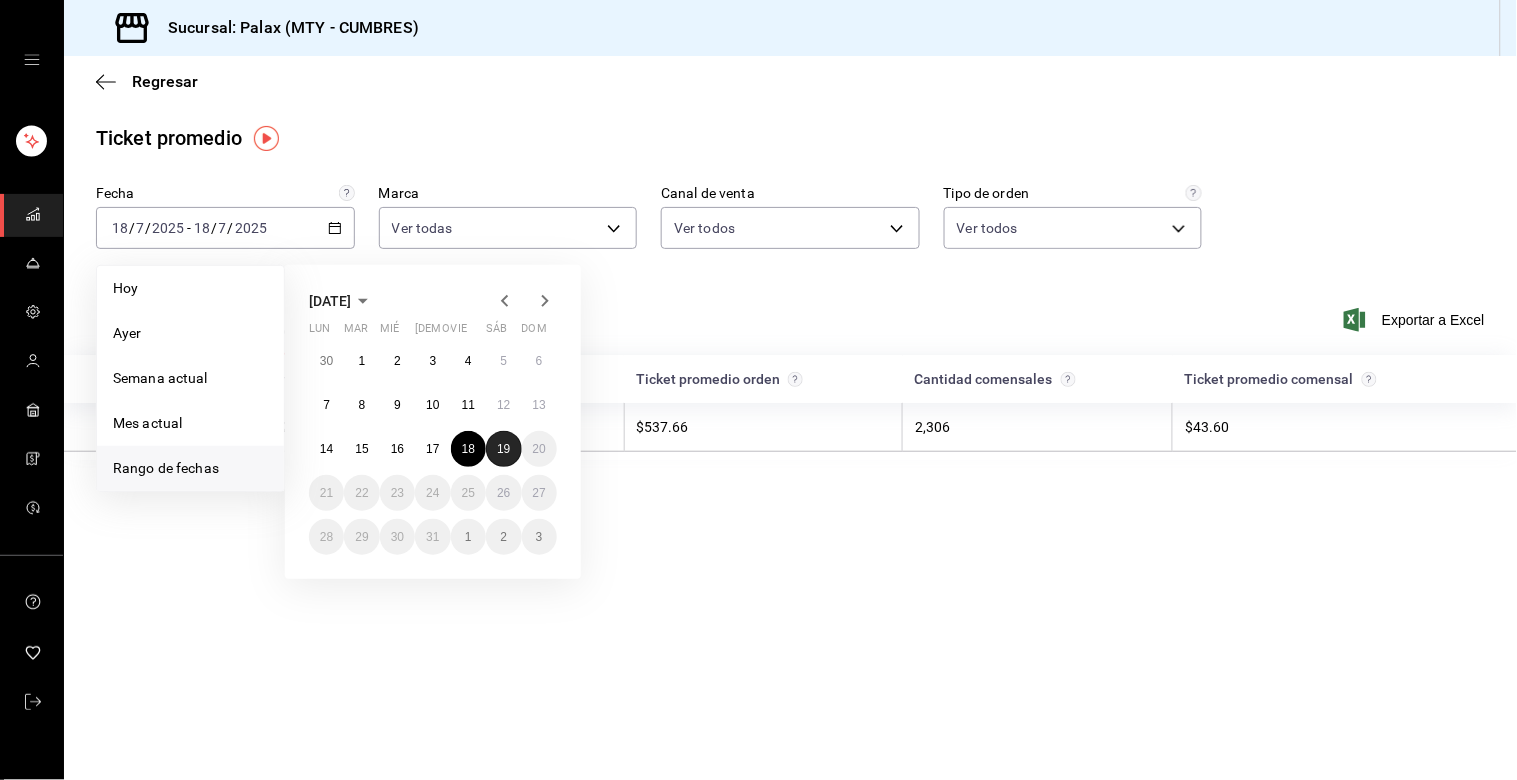 click on "19" at bounding box center [503, 449] 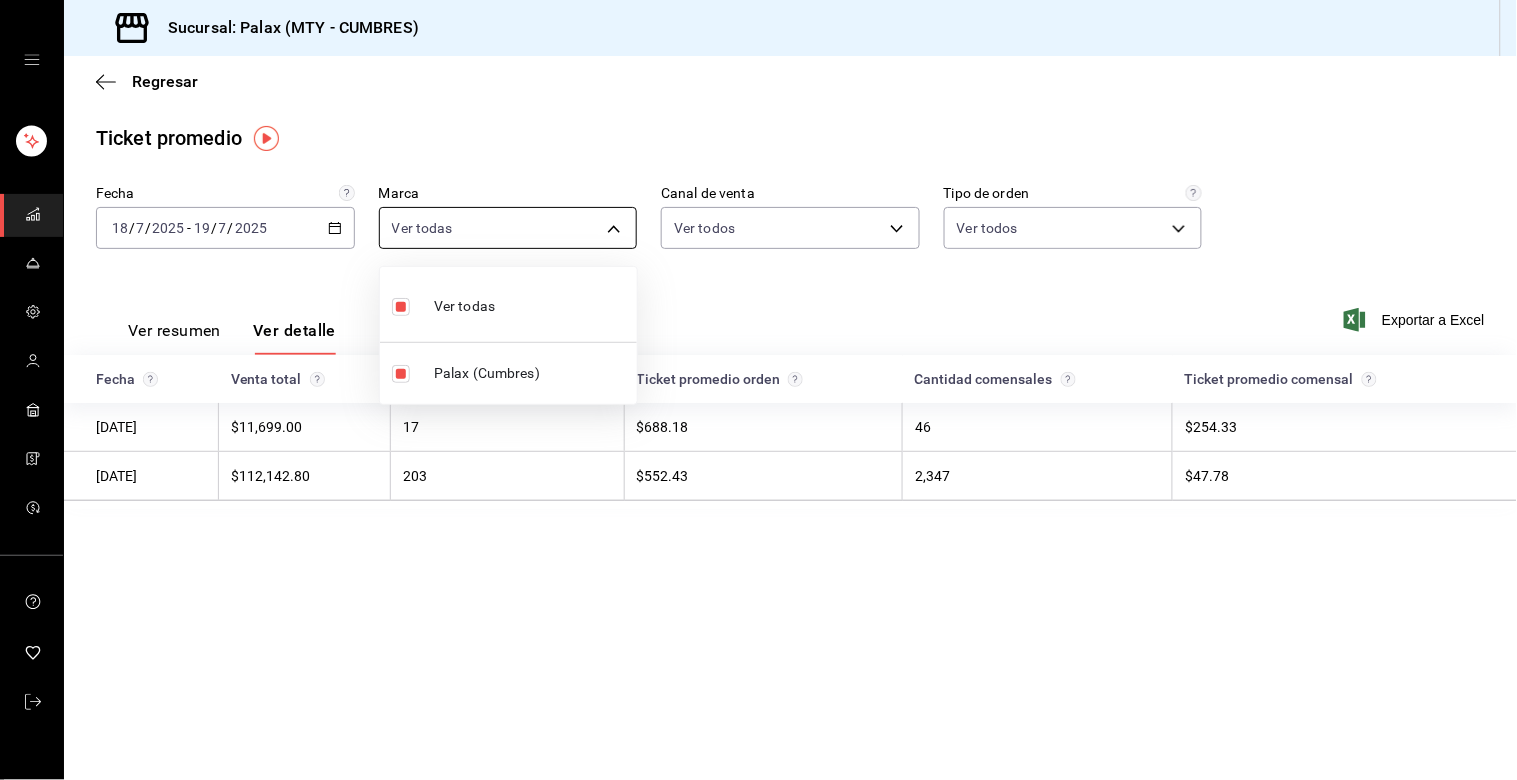 click on "Sucursal: Palax (MTY - CUMBRES) Regresar Ticket promedio   Fecha [DATE] [DATE] - [DATE] [DATE] Marca Ver todas 882a14fb-31f9-4d0e-beef-7112030831e8 Canal de venta Ver todos PARROT,UBER_EATS,RAPPI,DIDI_FOOD,ONLINE   Tipo de orden Ver todos 17dfcad2-4297-4f60-904c-e479178868fd,5a408a18-f7d6-4757-95aa-7cc9151444a0,812ec88b-2121-485c-9bd3-3abcd5beb895,EXTERNAL Ver resumen Ver detalle Exportar a Excel Fecha   Venta total   Cantidad órdenes   Ticket promedio orden   Cantidad comensales   Ticket promedio comensal   [DATE] $11,699.00 17 $688.18 46 $254.33 [DATE] $112,142.80 203 $552.43 2,347 $47.78 GANA 1 MES GRATIS EN TU SUSCRIPCIÓN AQUÍ ¿Recuerdas cómo empezó tu restaurante?
[DATE] puedes ayudar a un colega a tener el mismo cambio que tú viviste.
Recomienda Parrot directamente desde tu Portal Administrador.
Es fácil y rápido.
🎁 Por cada restaurante que se una, ganas 1 mes gratis. Ver video tutorial Ir a video Ver video tutorial Ir a video Visitar centro de ayuda Ver todas" at bounding box center (758, 390) 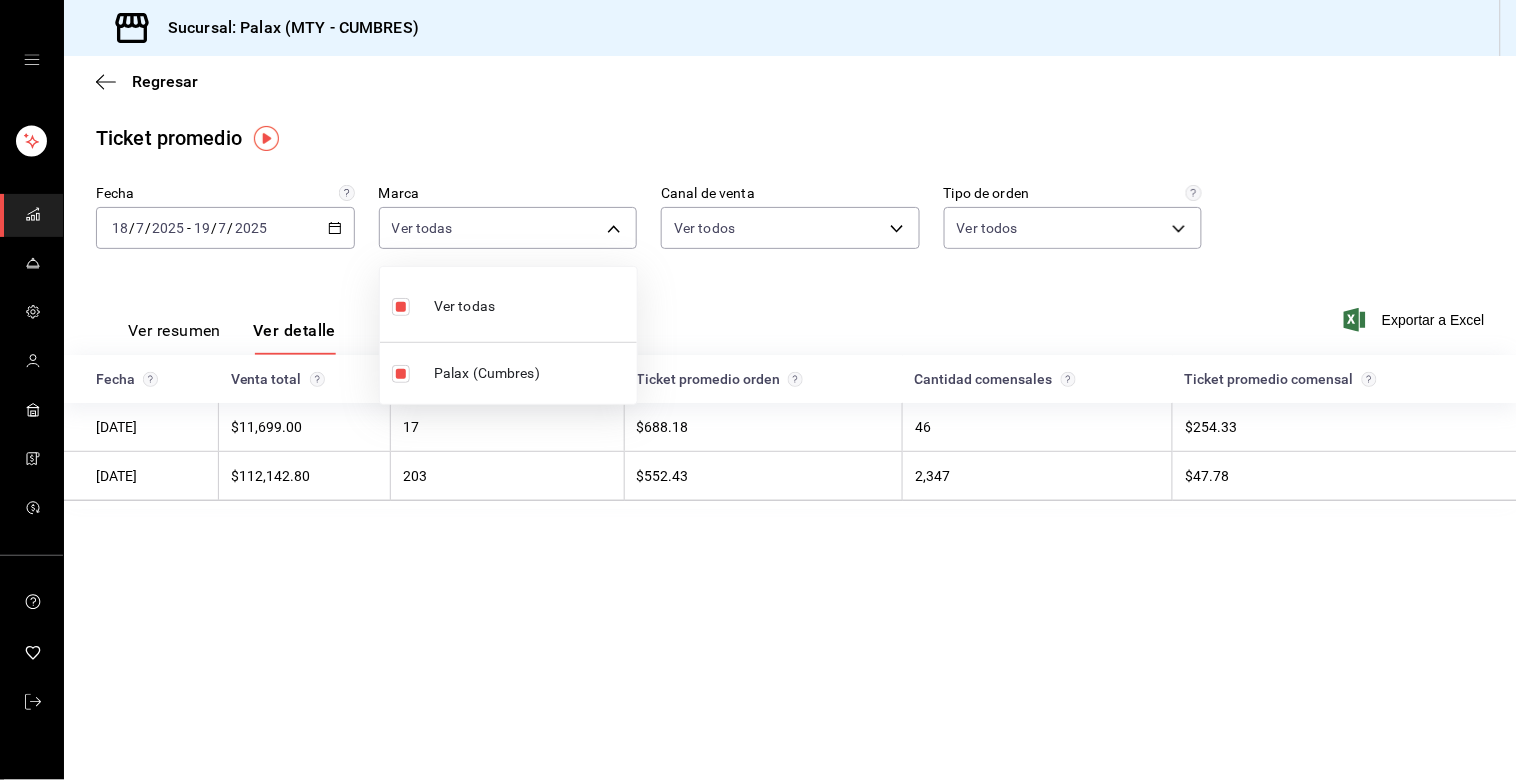 click at bounding box center [758, 390] 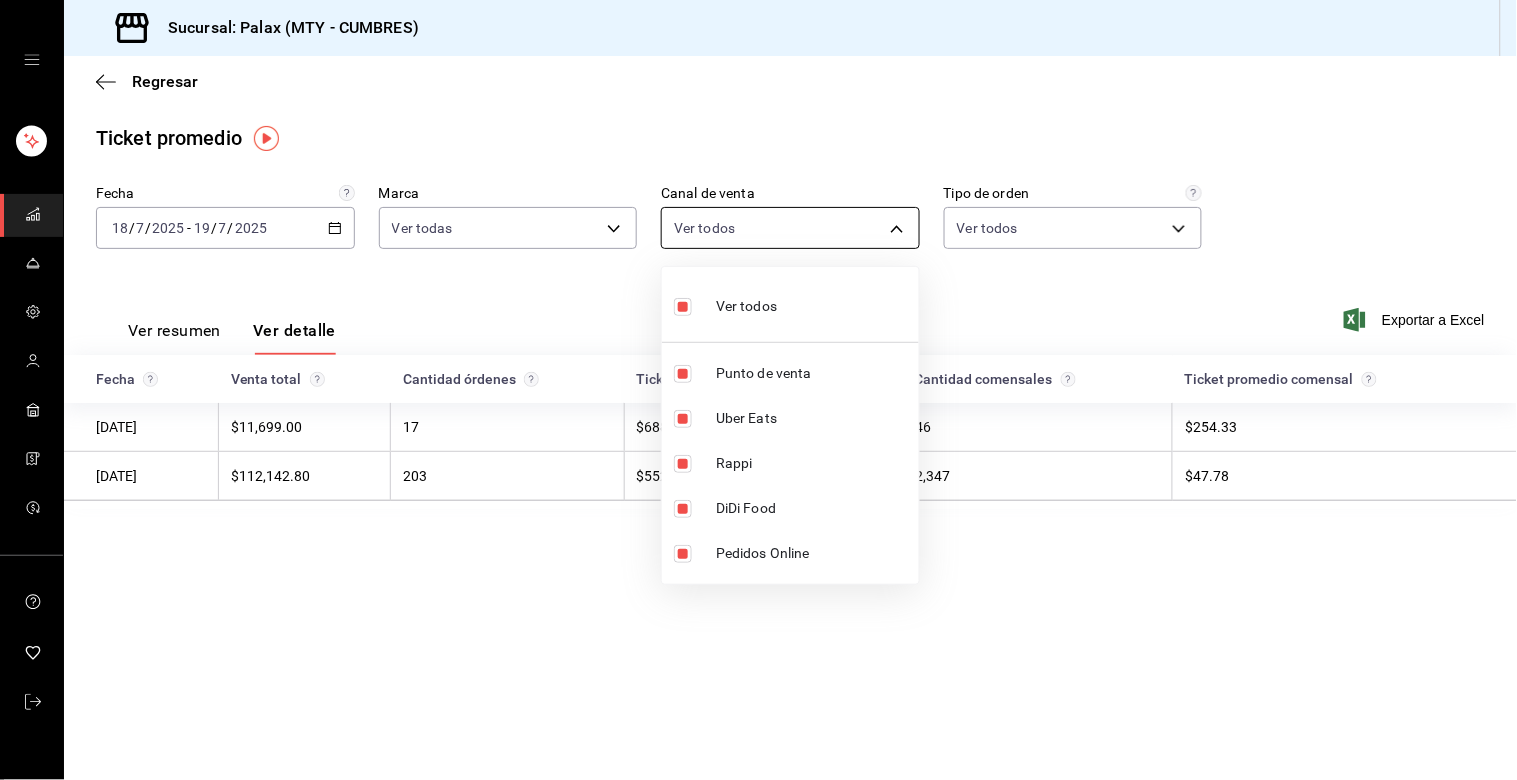 click on "Sucursal: Palax (MTY - CUMBRES) Regresar Ticket promedio   Fecha [DATE] [DATE] - [DATE] [DATE] Marca Ver todas 882a14fb-31f9-4d0e-beef-7112030831e8 Canal de venta Ver todos PARROT,UBER_EATS,RAPPI,DIDI_FOOD,ONLINE   Tipo de orden Ver todos 17dfcad2-4297-4f60-904c-e479178868fd,5a408a18-f7d6-4757-95aa-7cc9151444a0,812ec88b-2121-485c-9bd3-3abcd5beb895,EXTERNAL Ver resumen Ver detalle Exportar a Excel Fecha   Venta total   Cantidad órdenes   Ticket promedio orden   Cantidad comensales   Ticket promedio comensal   [DATE] $11,699.00 17 $688.18 46 $254.33 [DATE] $112,142.80 203 $552.43 2,347 $47.78 GANA 1 MES GRATIS EN TU SUSCRIPCIÓN AQUÍ ¿Recuerdas cómo empezó tu restaurante?
[DATE] puedes ayudar a un colega a tener el mismo cambio que tú viviste.
Recomienda Parrot directamente desde tu Portal Administrador.
Es fácil y rápido.
🎁 Por cada restaurante que se una, ganas 1 mes gratis. Ver video tutorial Ir a video Ver video tutorial Ir a video Visitar centro de ayuda Ver todos" at bounding box center (758, 390) 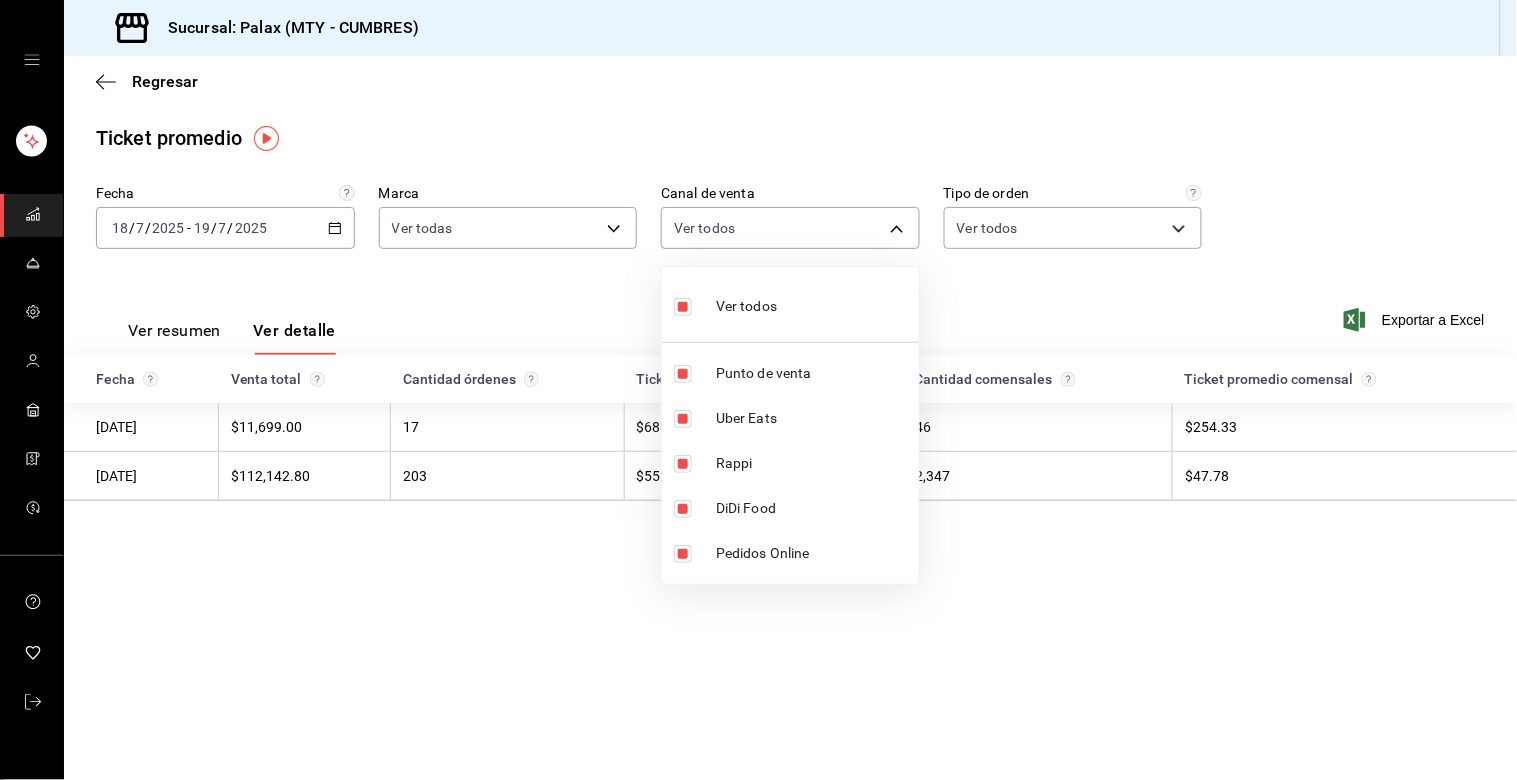 click at bounding box center [758, 390] 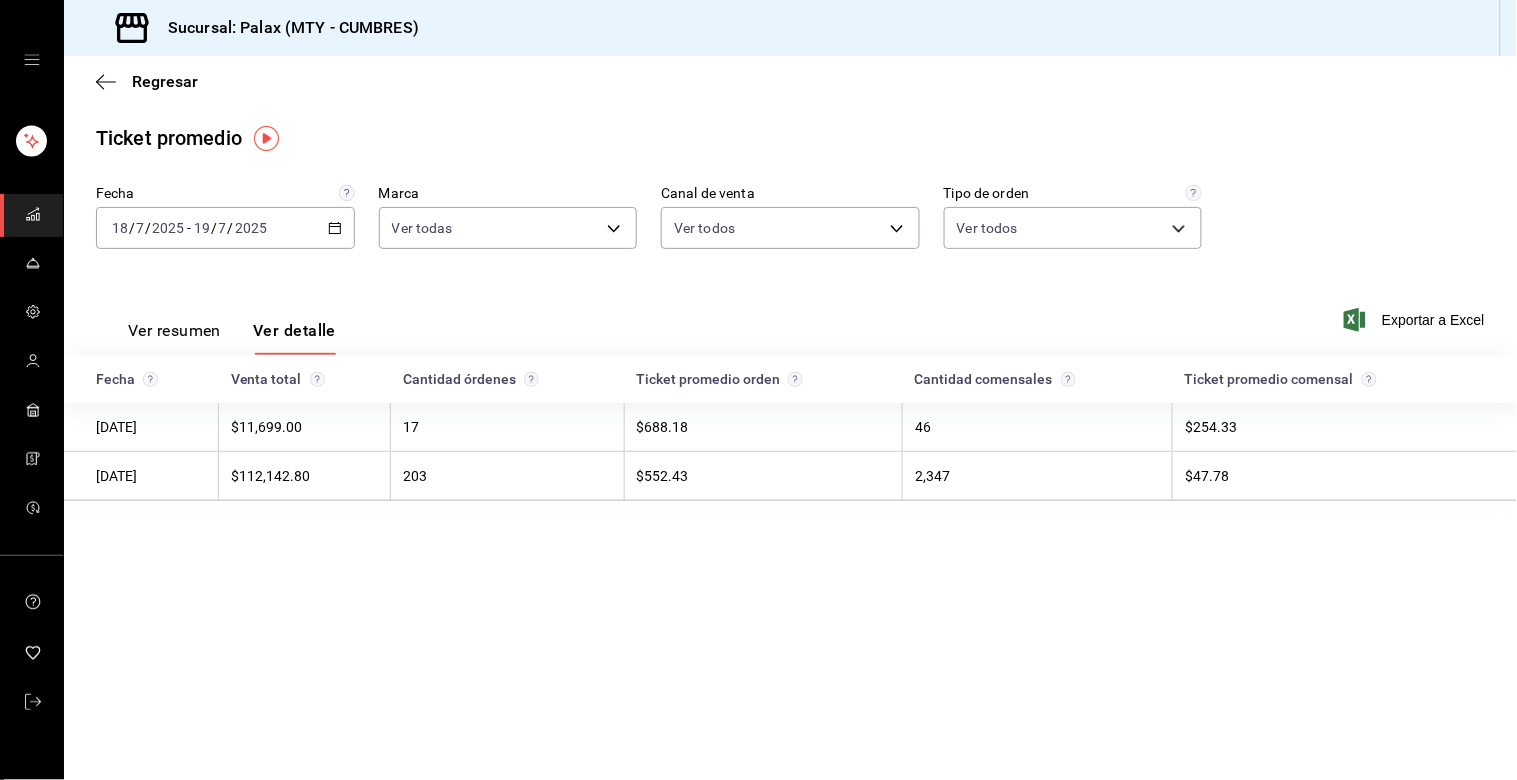 click on "Ver resumen" at bounding box center (174, 338) 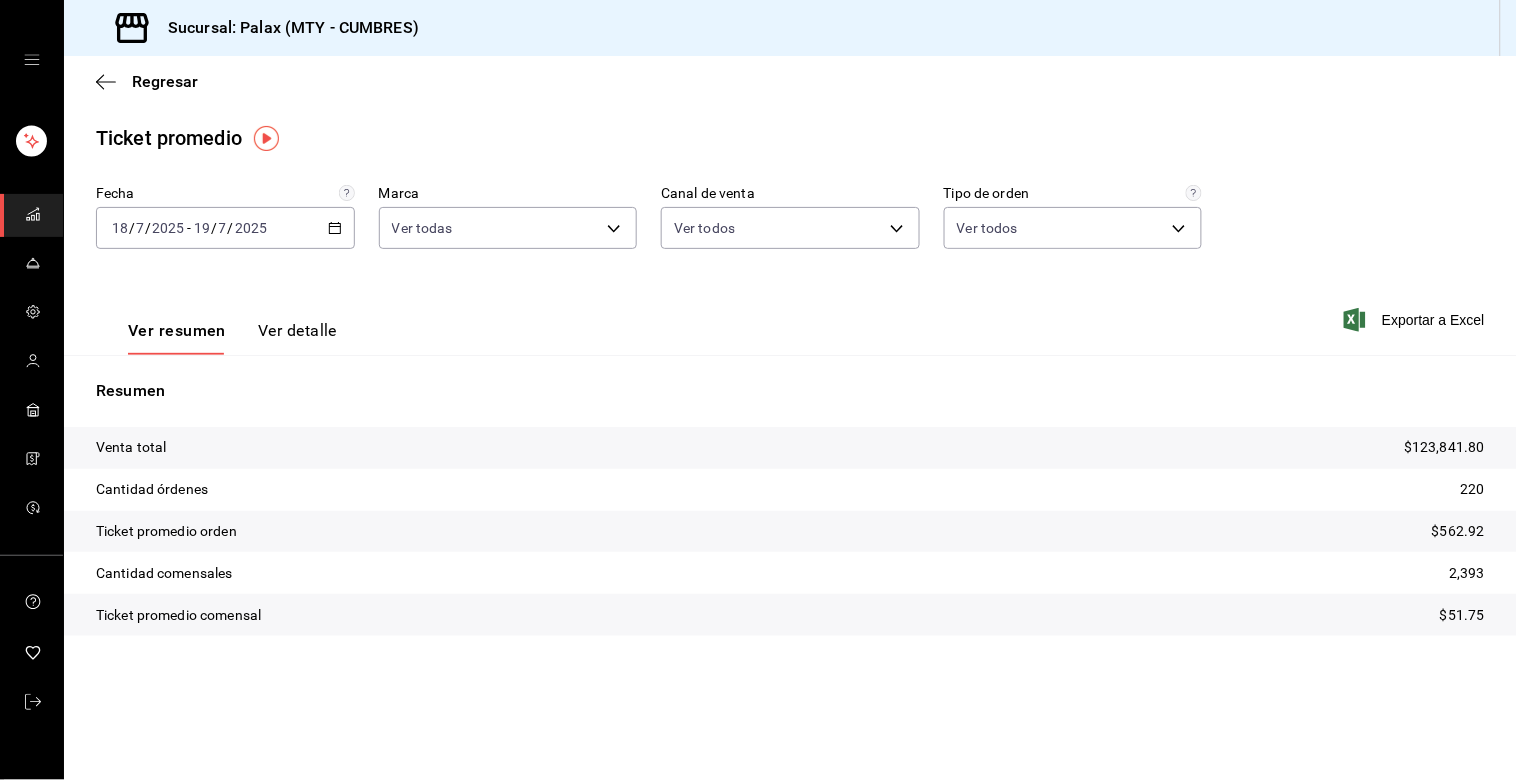 click 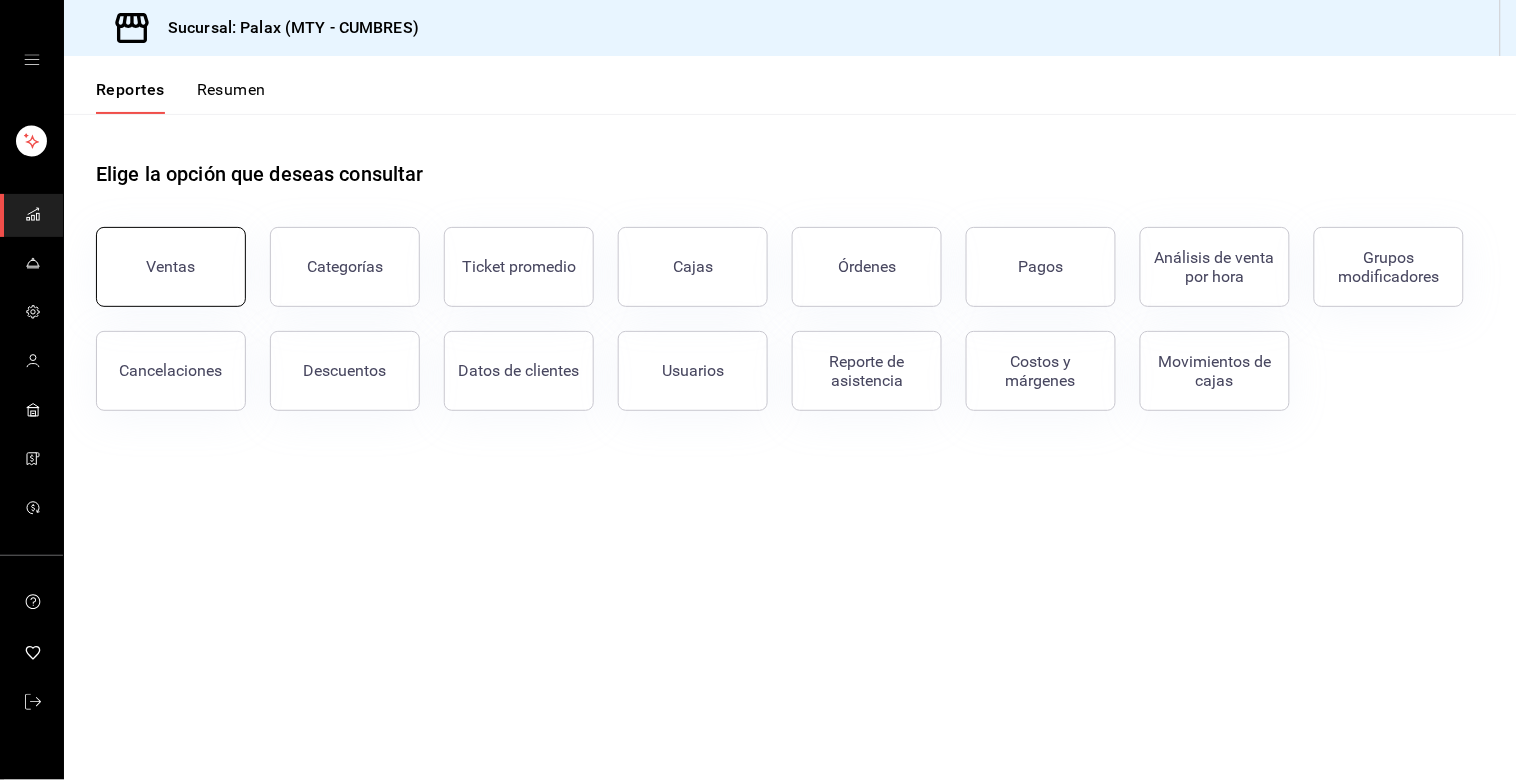 click on "Ventas" at bounding box center [171, 267] 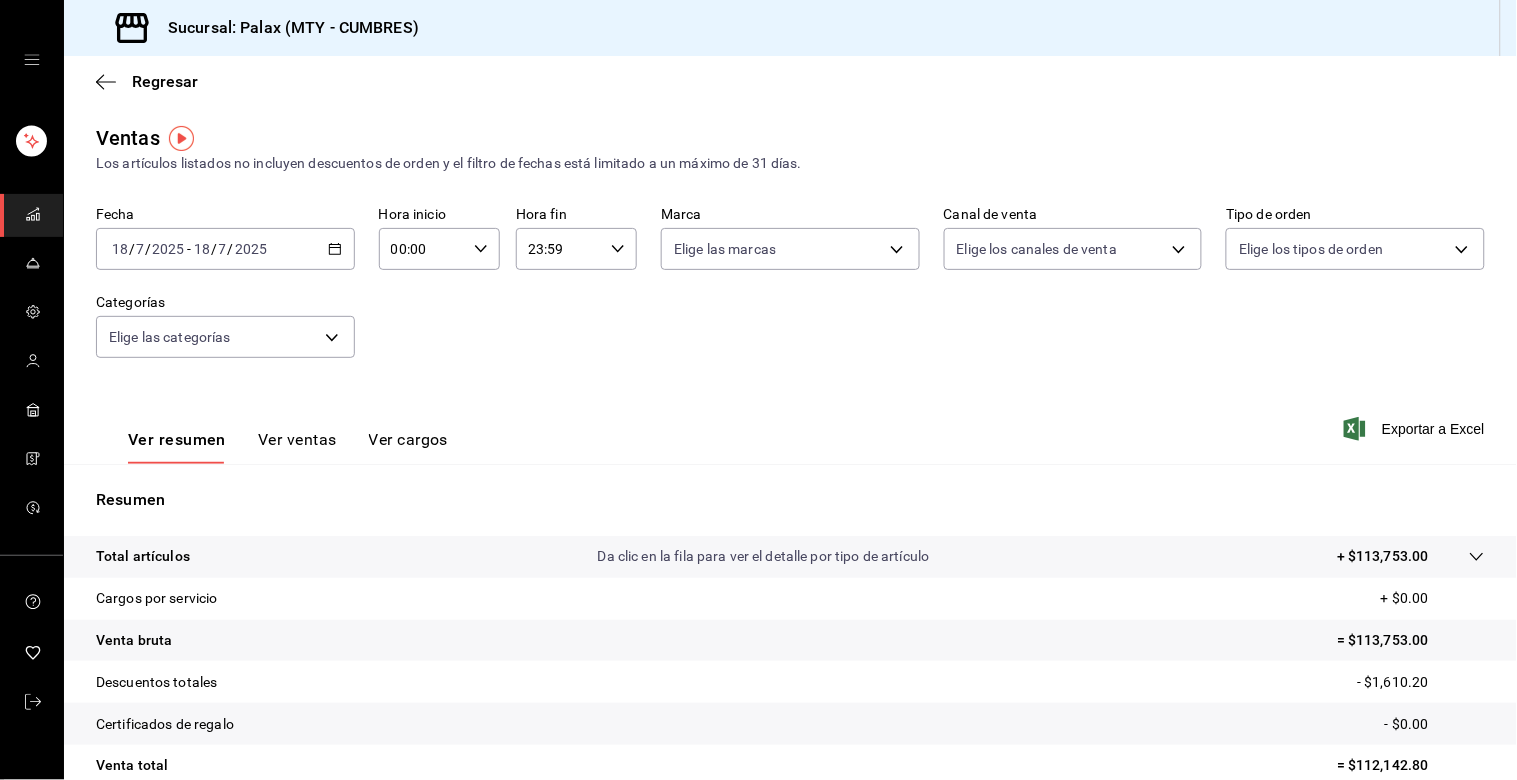 click 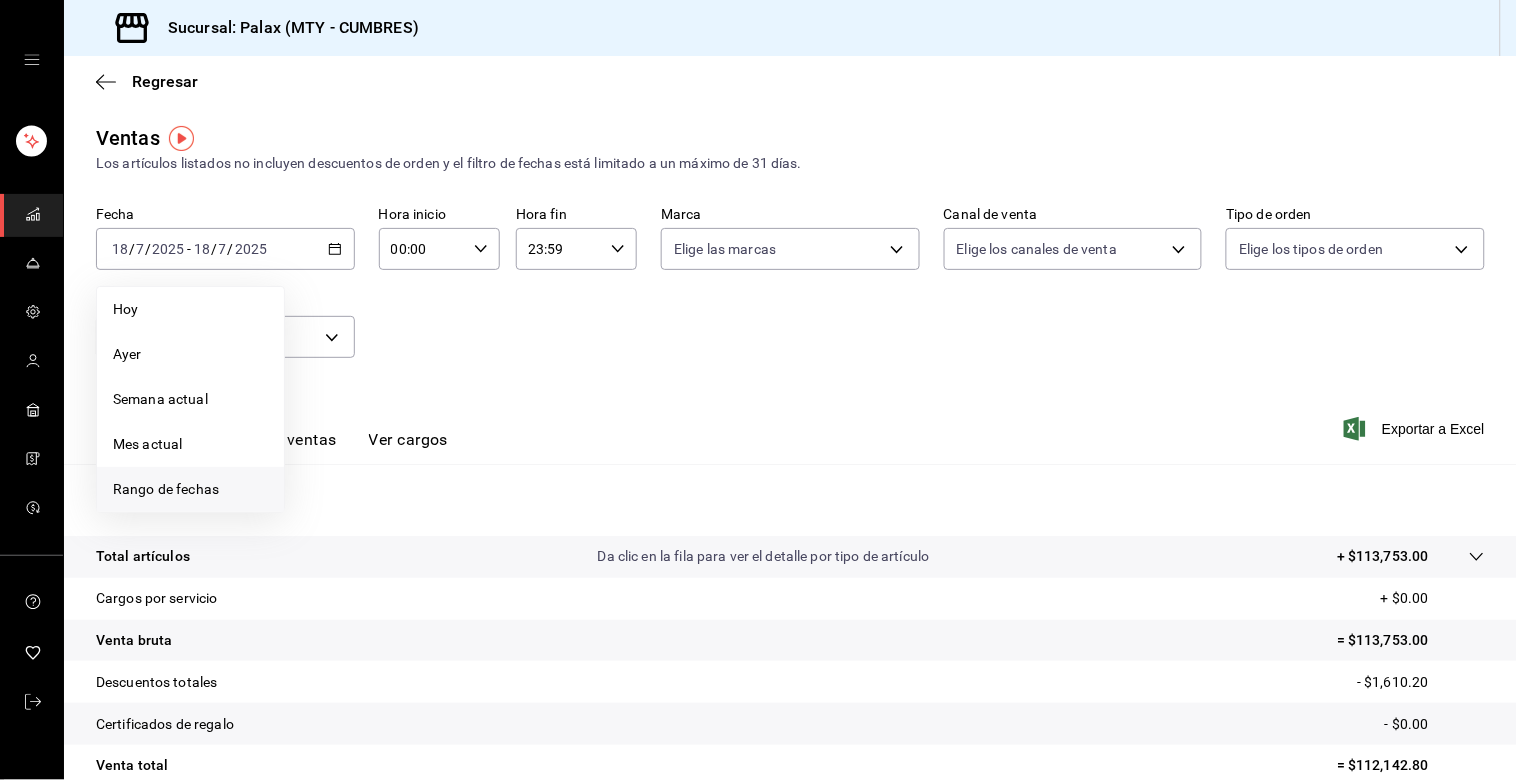 click on "Rango de fechas" at bounding box center [190, 489] 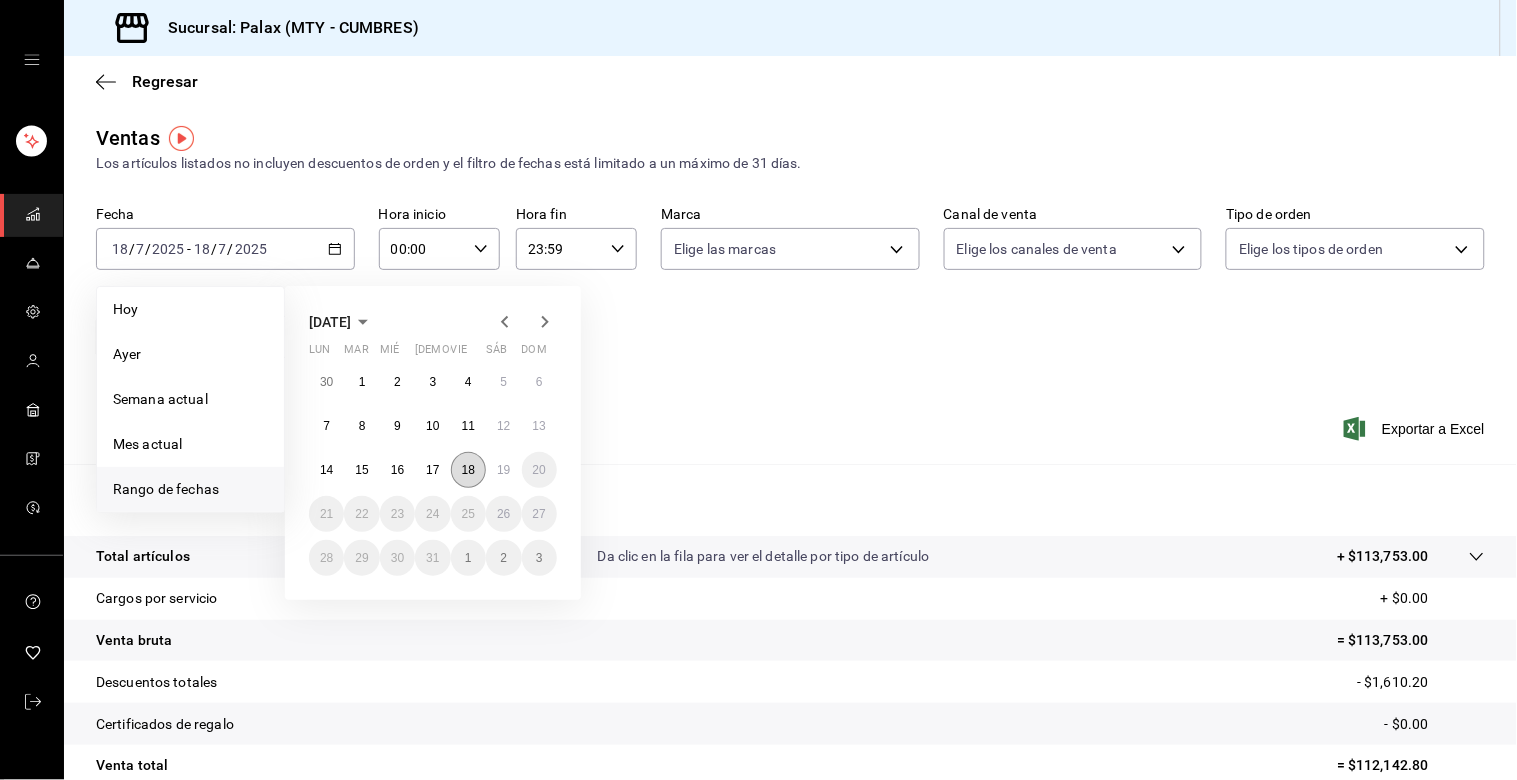 click on "18" at bounding box center (468, 470) 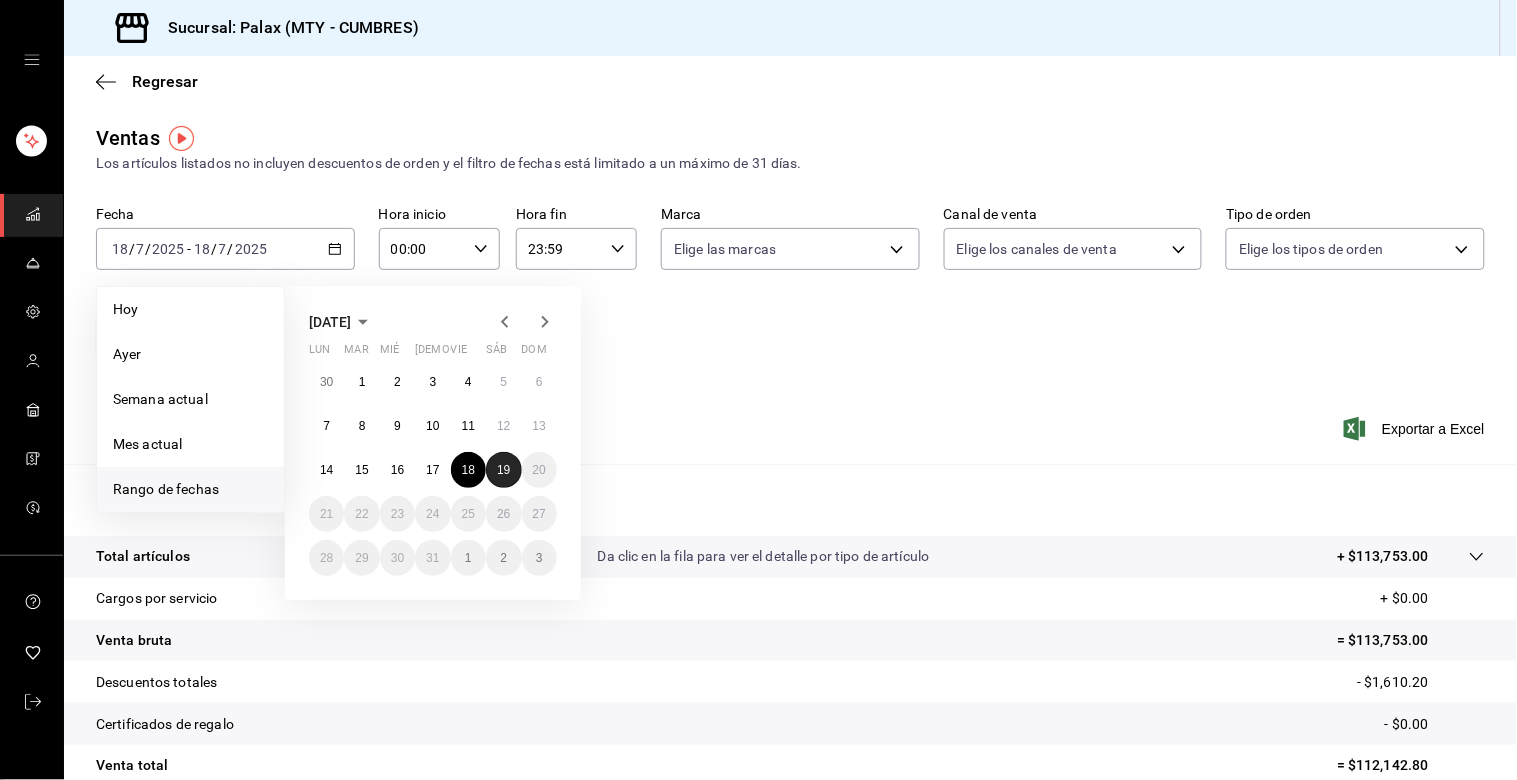 click on "19" at bounding box center [503, 470] 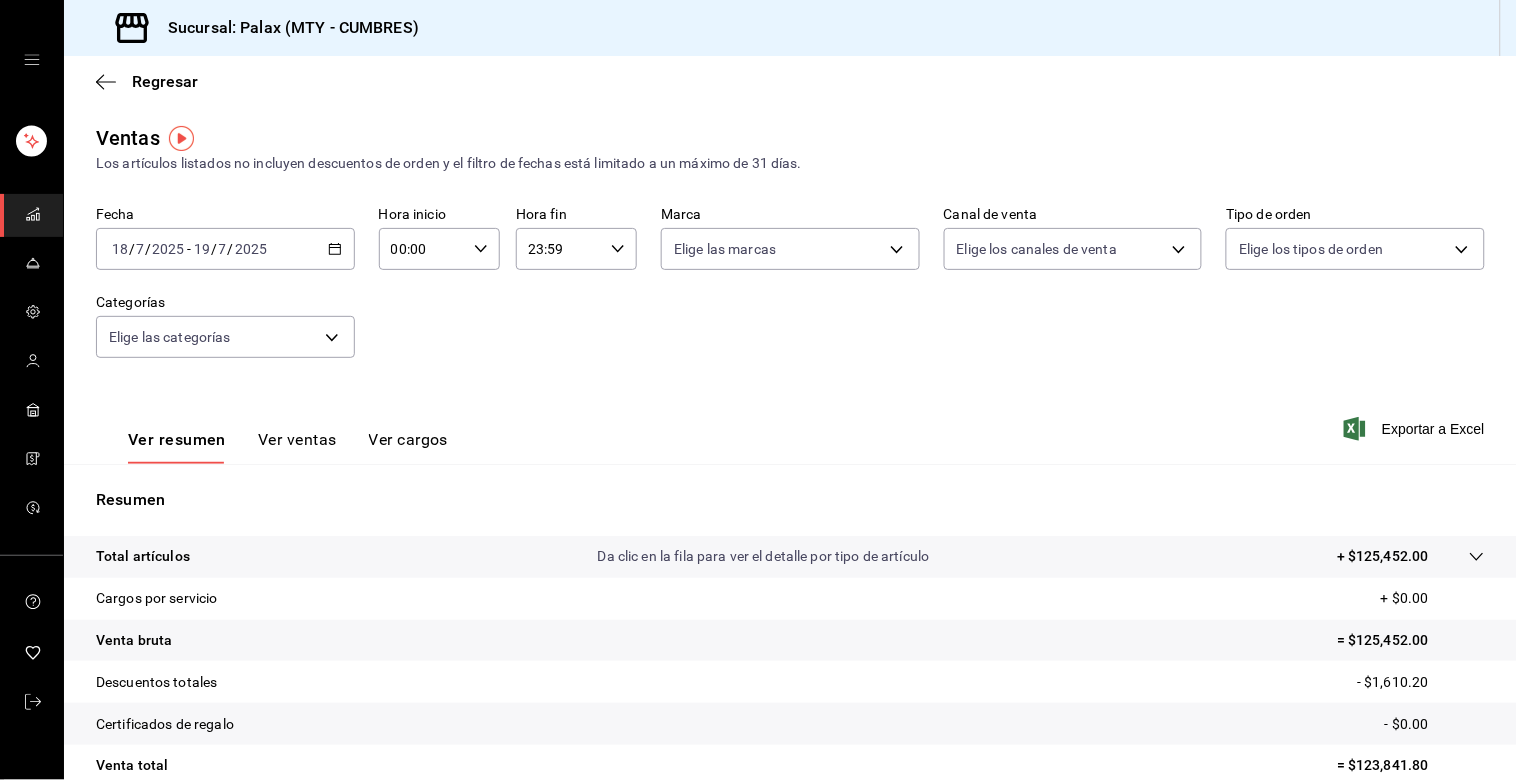 click on "00:00 Hora inicio" at bounding box center [439, 249] 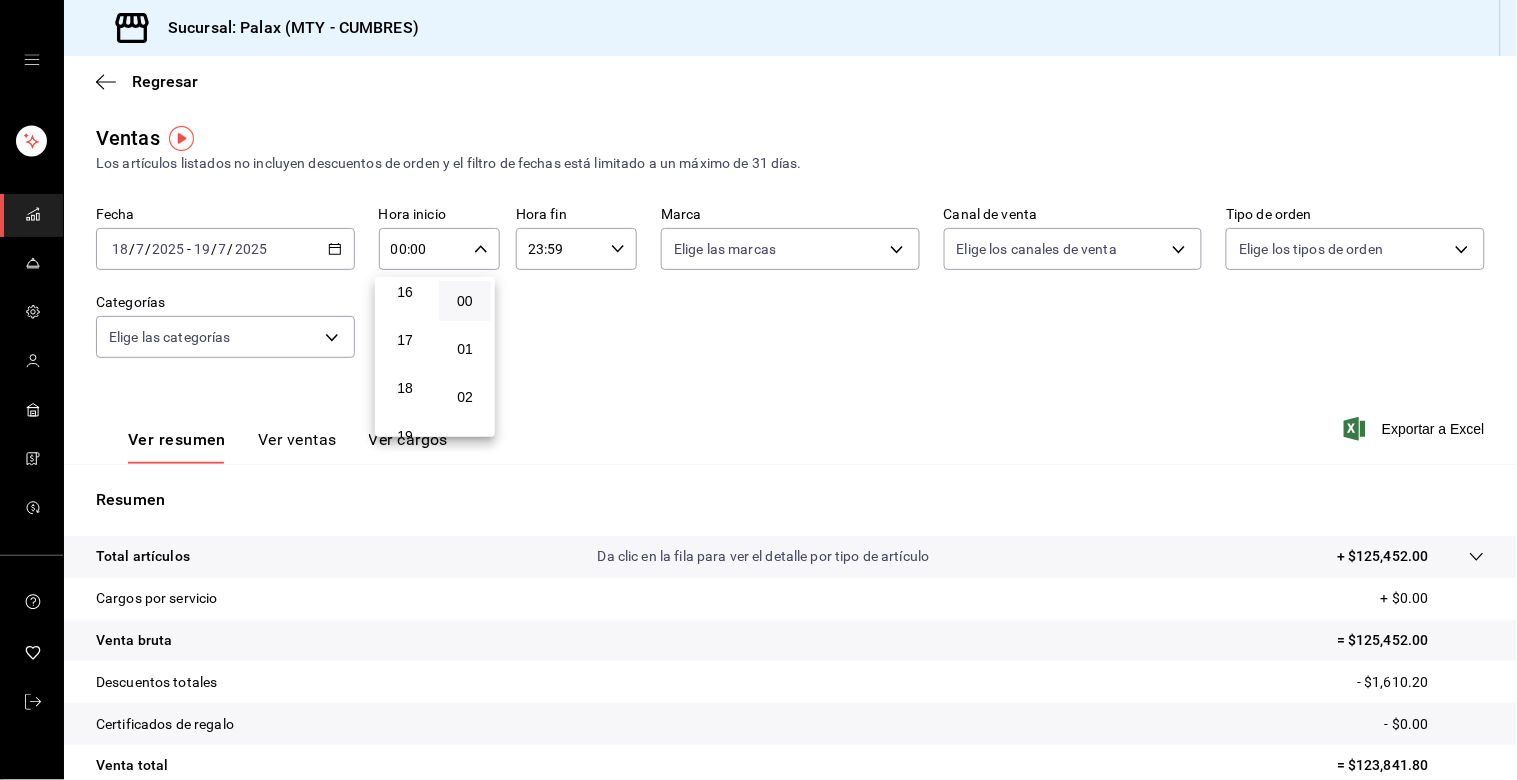 scroll, scrollTop: 981, scrollLeft: 0, axis: vertical 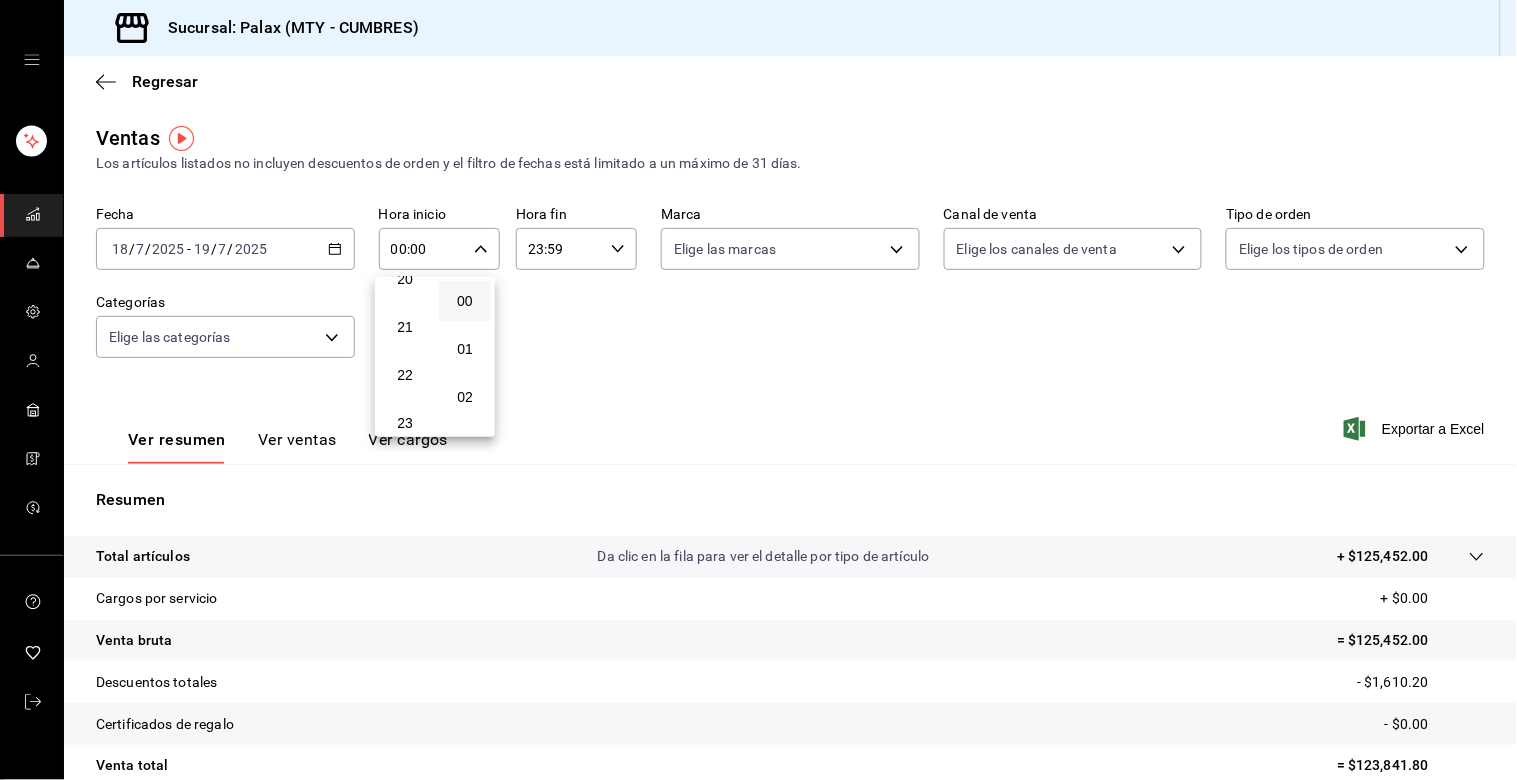 click on "23" at bounding box center (405, 424) 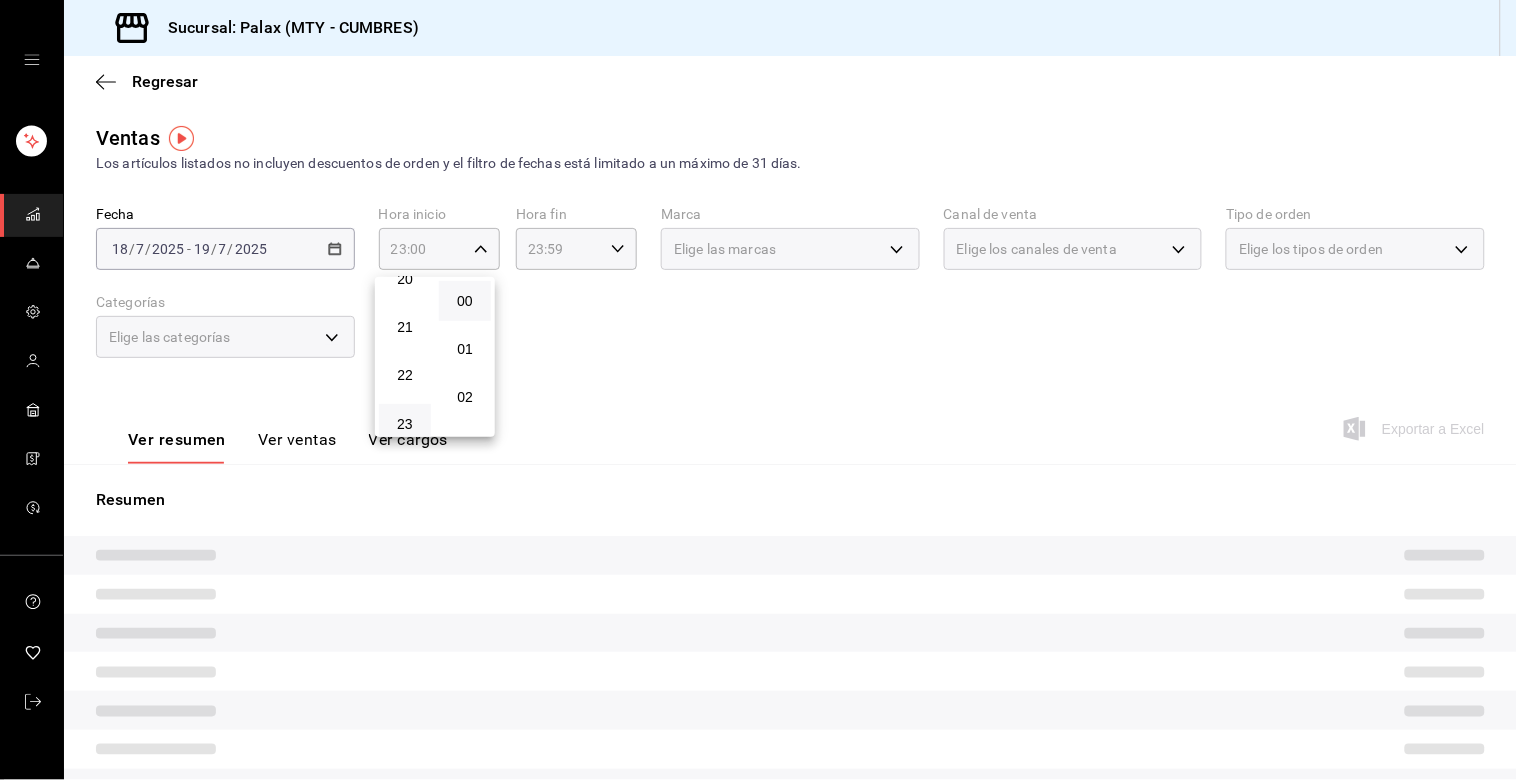 click at bounding box center (758, 390) 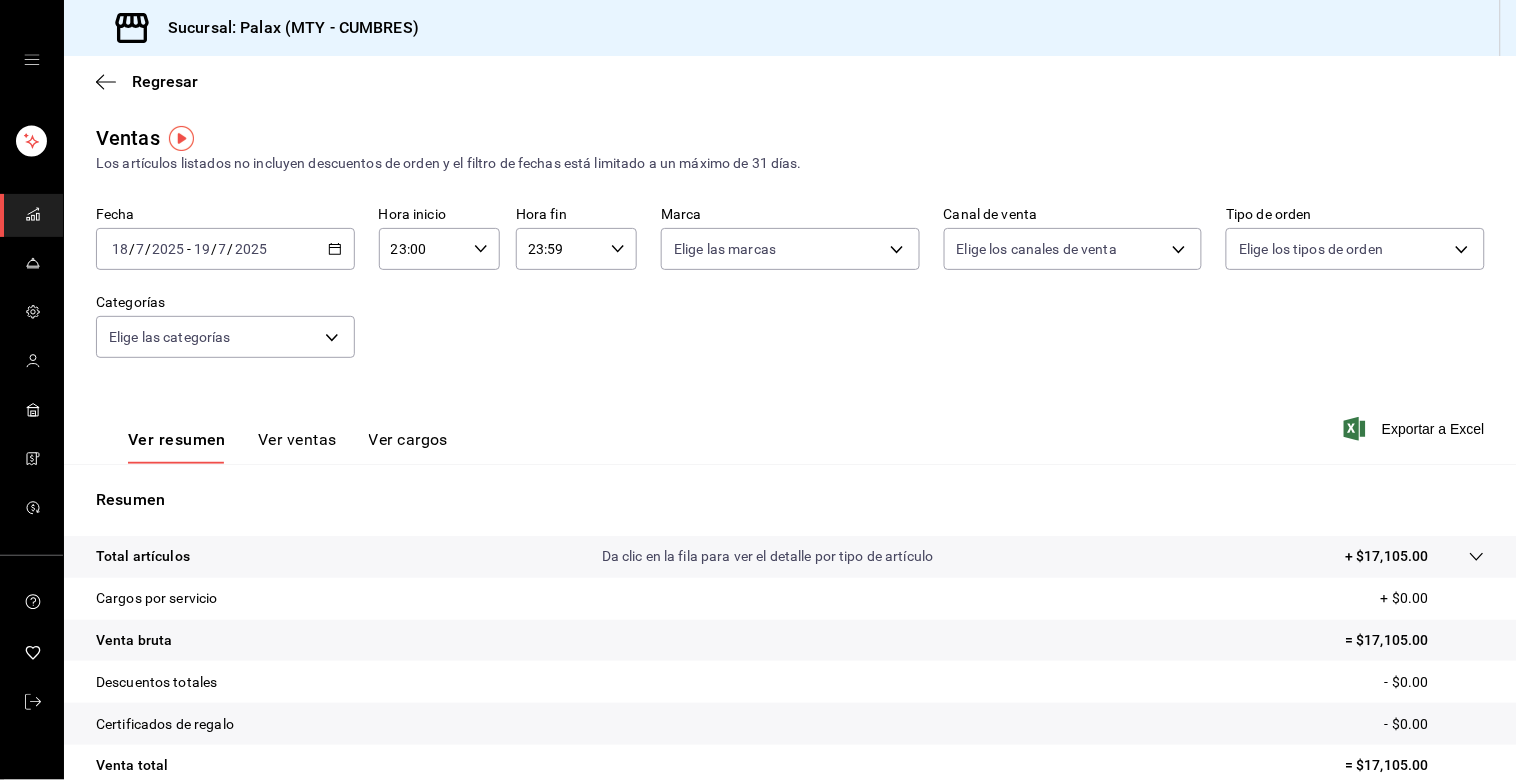 click on "23:59" at bounding box center (559, 249) 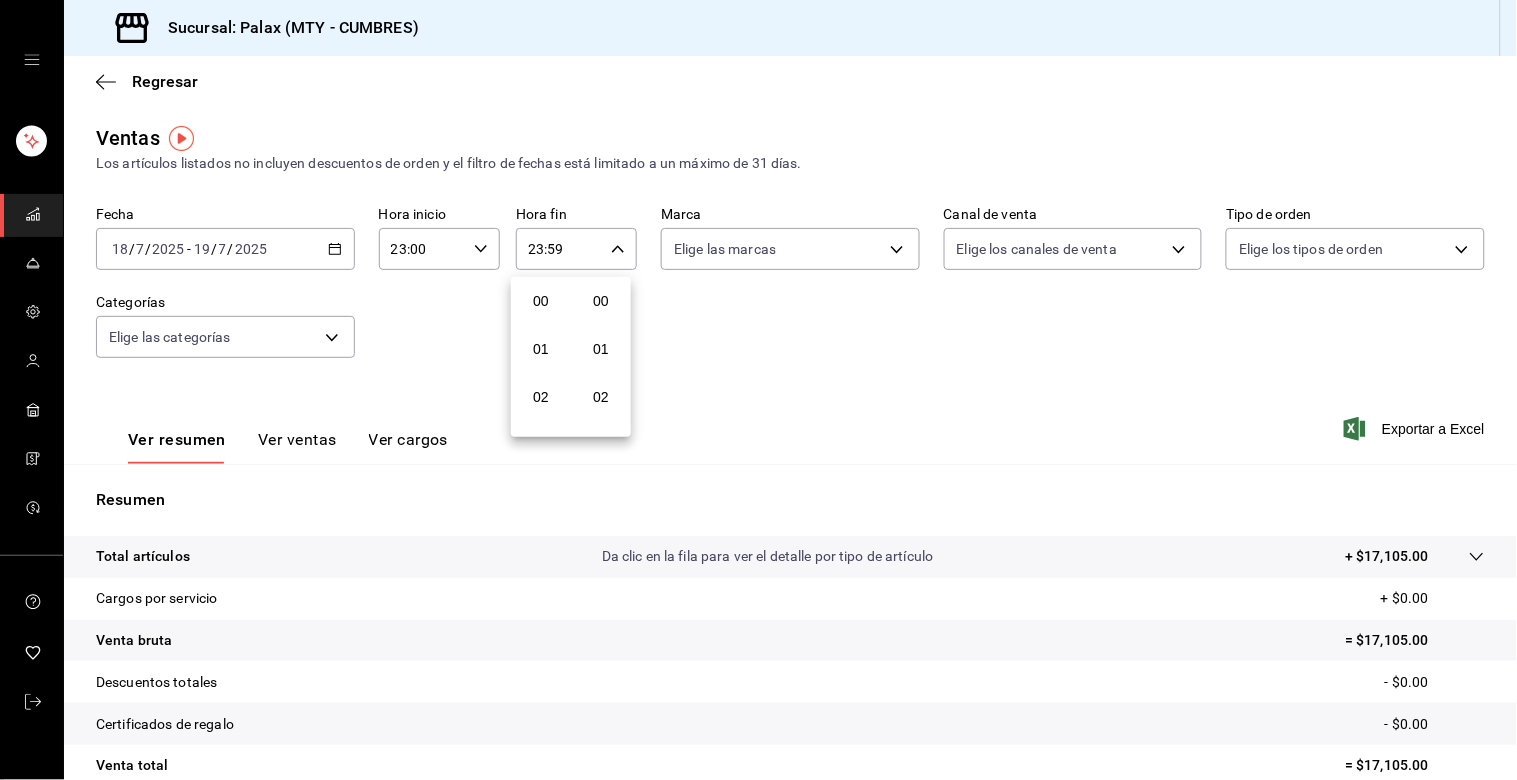 scroll, scrollTop: 981, scrollLeft: 0, axis: vertical 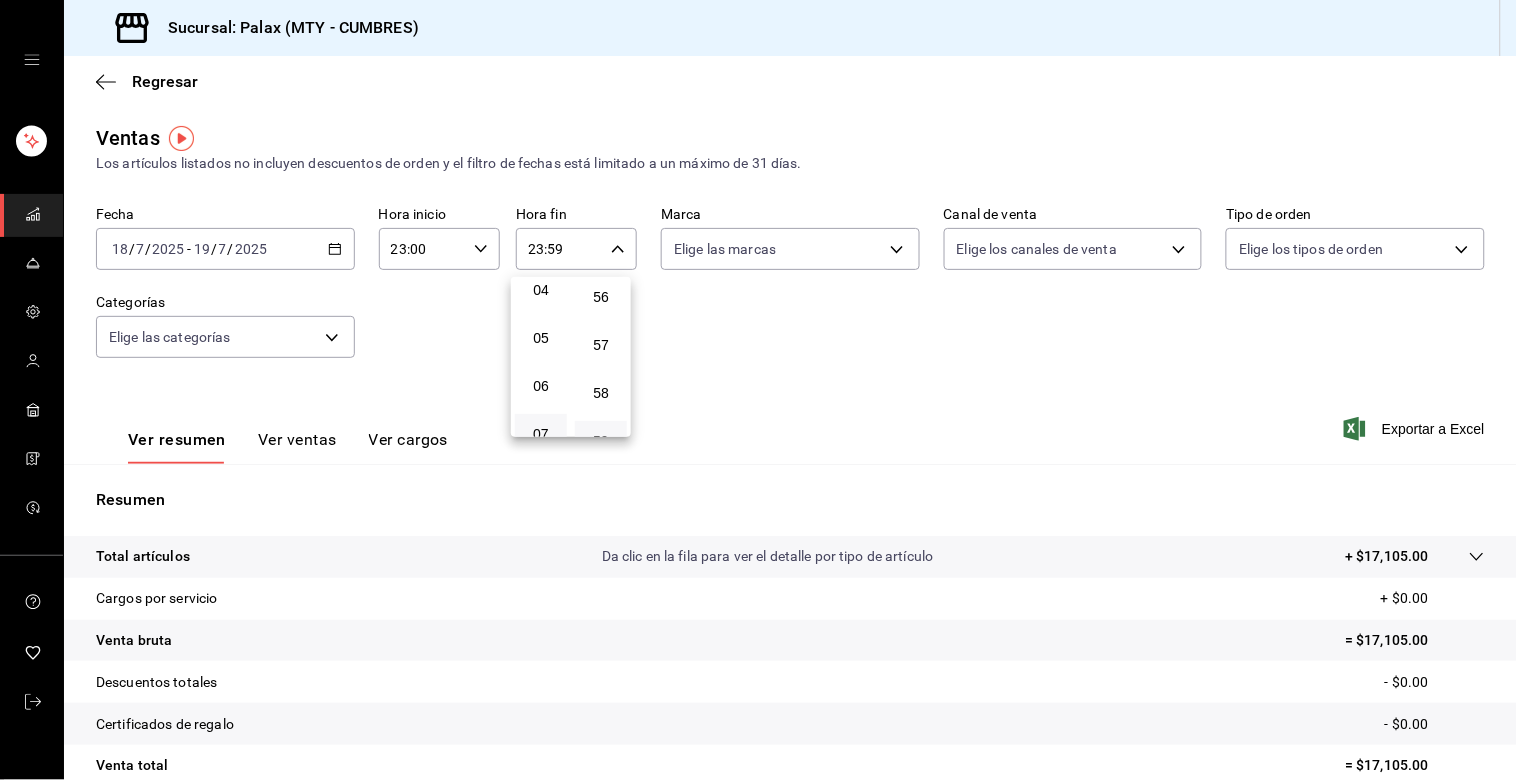 click on "07" at bounding box center [541, 434] 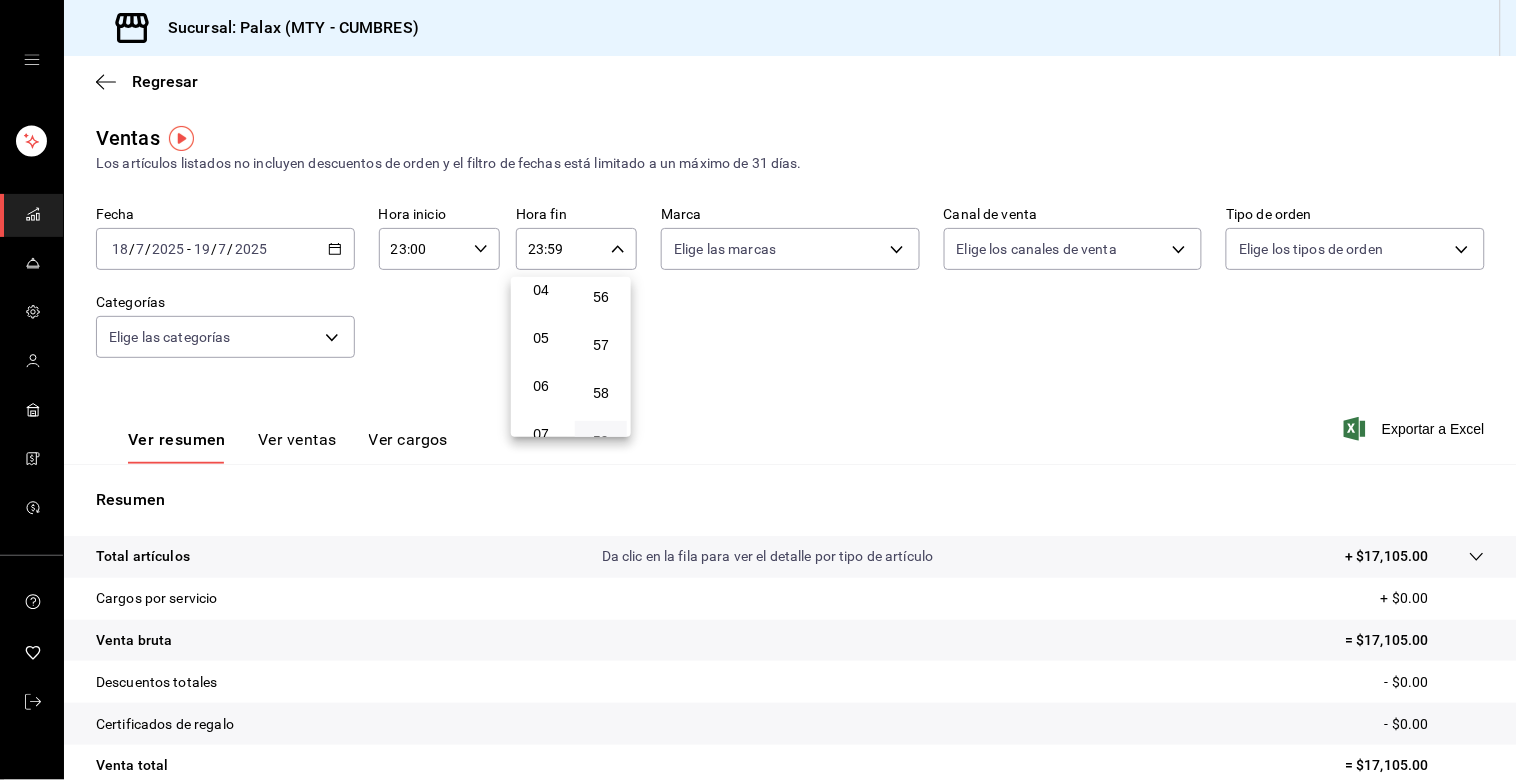 type on "07:59" 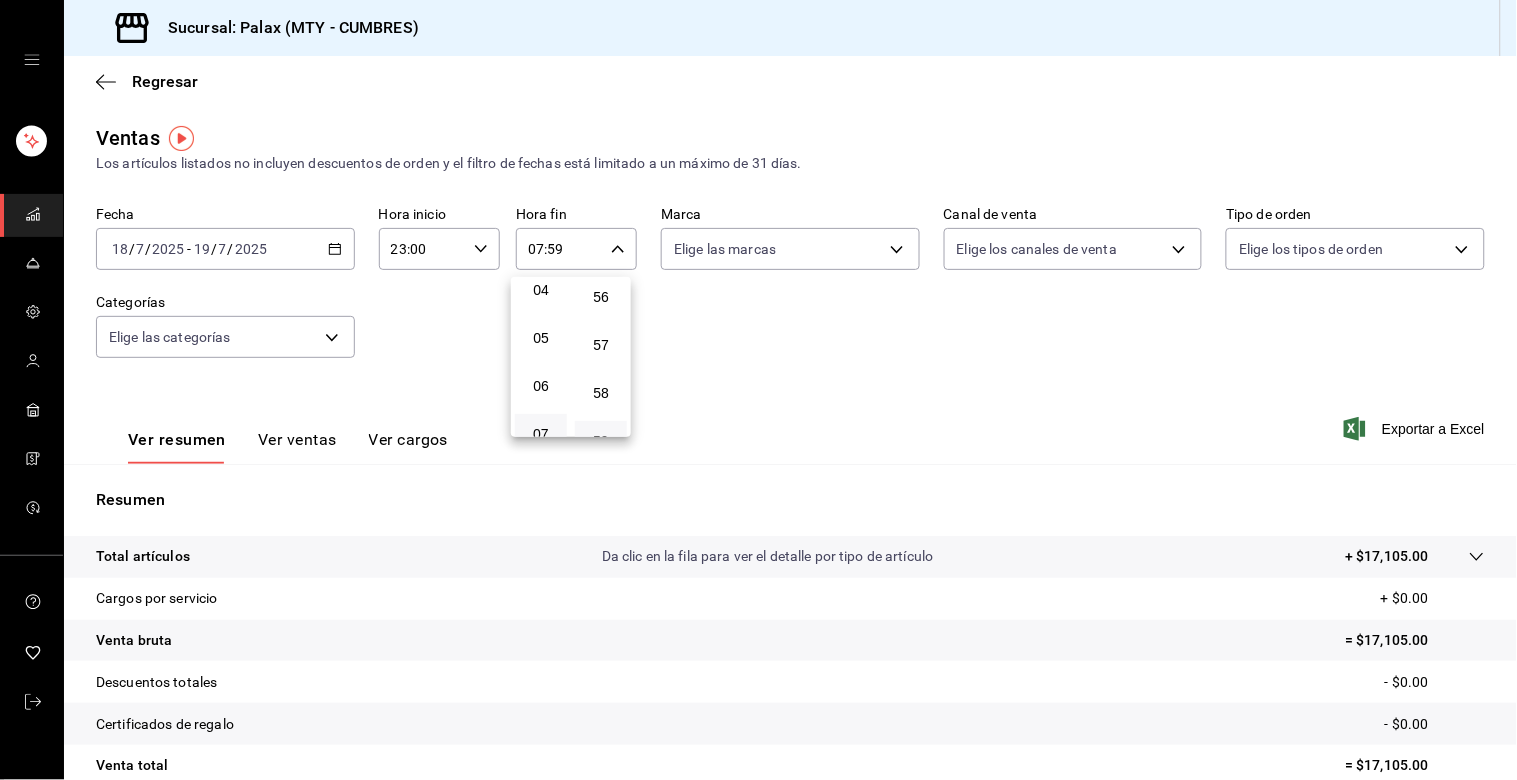 click at bounding box center [758, 390] 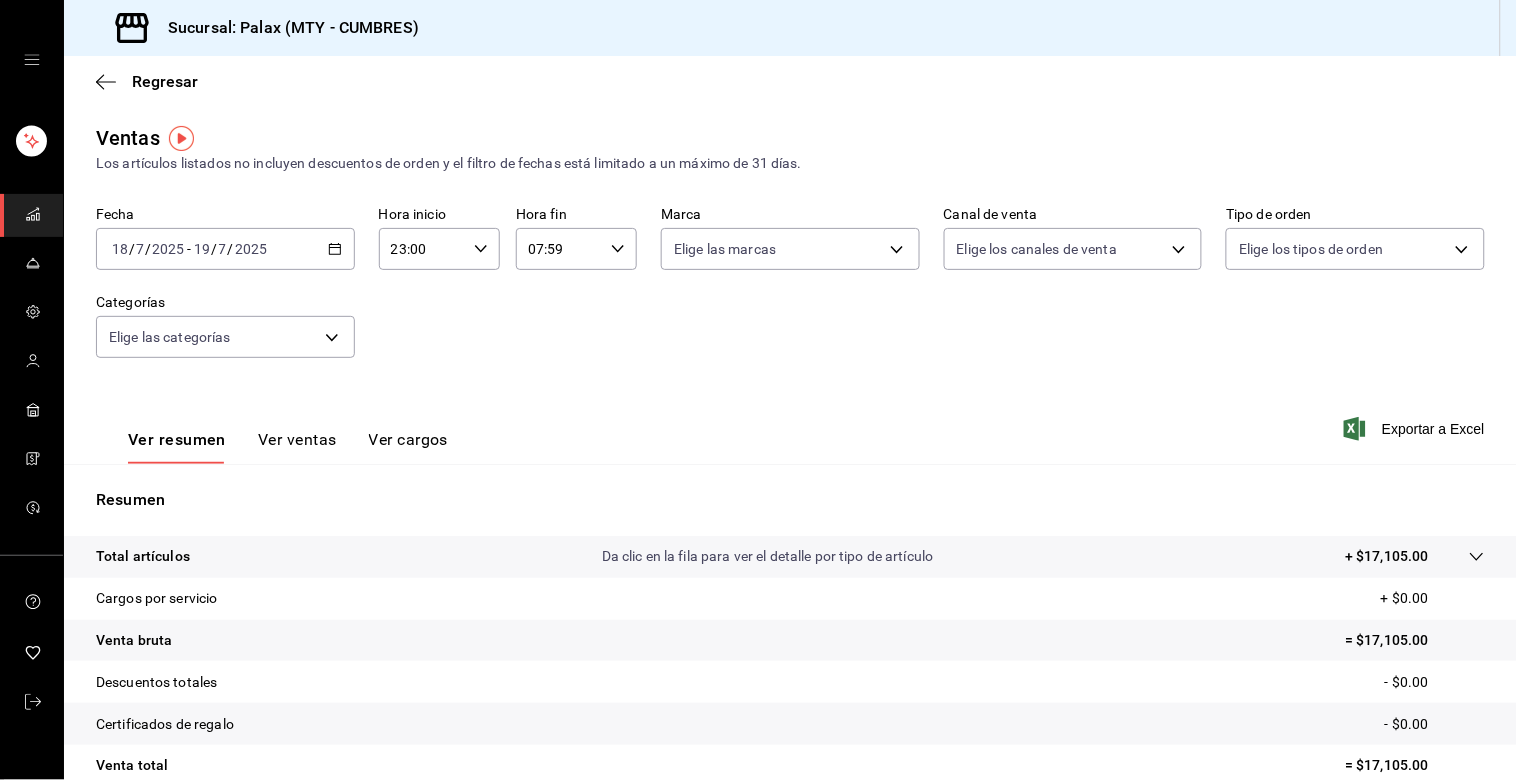 click on "Sucursal: Palax (MTY - CUMBRES) Regresar Ventas Los artículos listados no incluyen descuentos de orden y el filtro de fechas está limitado a un máximo de 31 días. Fecha [DATE] [DATE] - [DATE] [DATE] Hora inicio 23:00 Hora inicio Hora fin 07:59 Hora fin Marca Elige las marcas Canal de venta Elige los canales de venta Tipo de orden Elige los tipos de orden Categorías Elige las categorías Ver resumen Ver ventas Ver cargos Exportar a Excel Resumen Total artículos Da clic en la fila para ver el detalle por tipo de artículo + $17,105.00 Cargos por servicio + $0.00 Venta bruta = $17,105.00 Descuentos totales - $0.00 Certificados de regalo - $0.00 Venta total = $17,105.00 Impuestos - $2,359.31 Venta neta = $14,745.69 GANA 1 MES GRATIS EN TU SUSCRIPCIÓN AQUÍ Ver video tutorial Ir a video Ver video tutorial Ir a video Visitar centro de ayuda [PHONE_NUMBER] [EMAIL_ADDRESS][DOMAIN_NAME] Visitar centro de ayuda [PHONE_NUMBER] [EMAIL_ADDRESS][DOMAIN_NAME]" at bounding box center [758, 390] 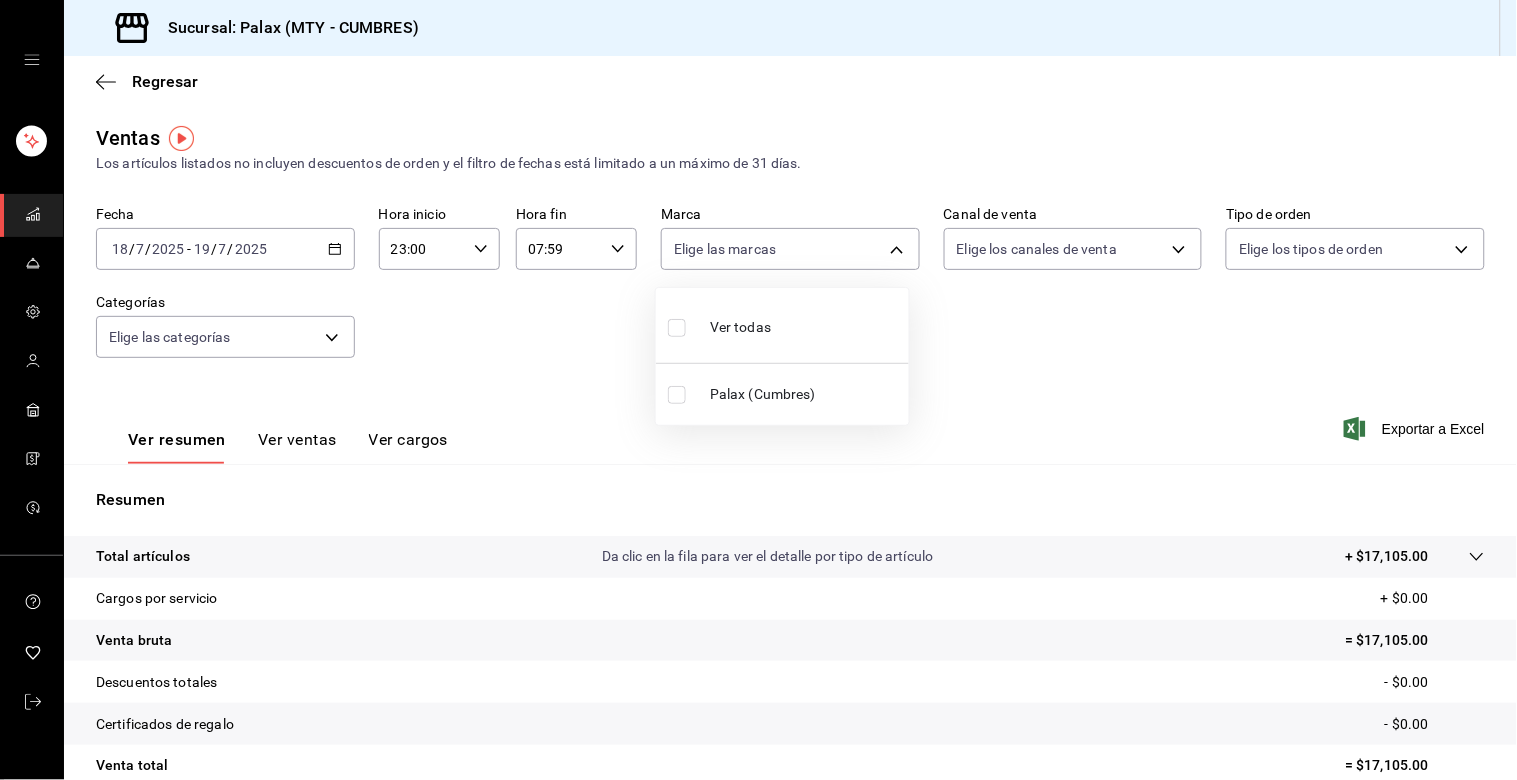 click at bounding box center [677, 328] 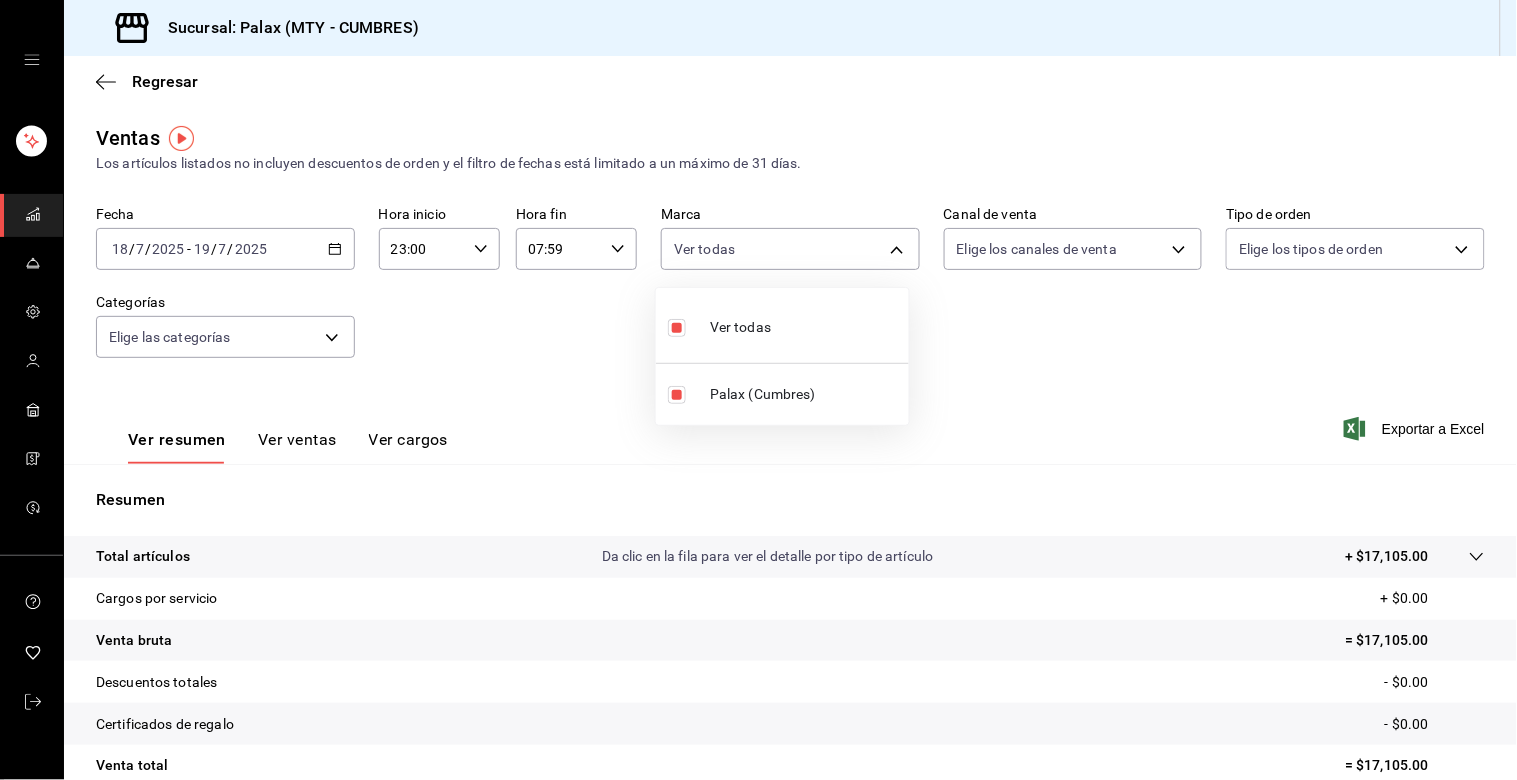 click at bounding box center [758, 390] 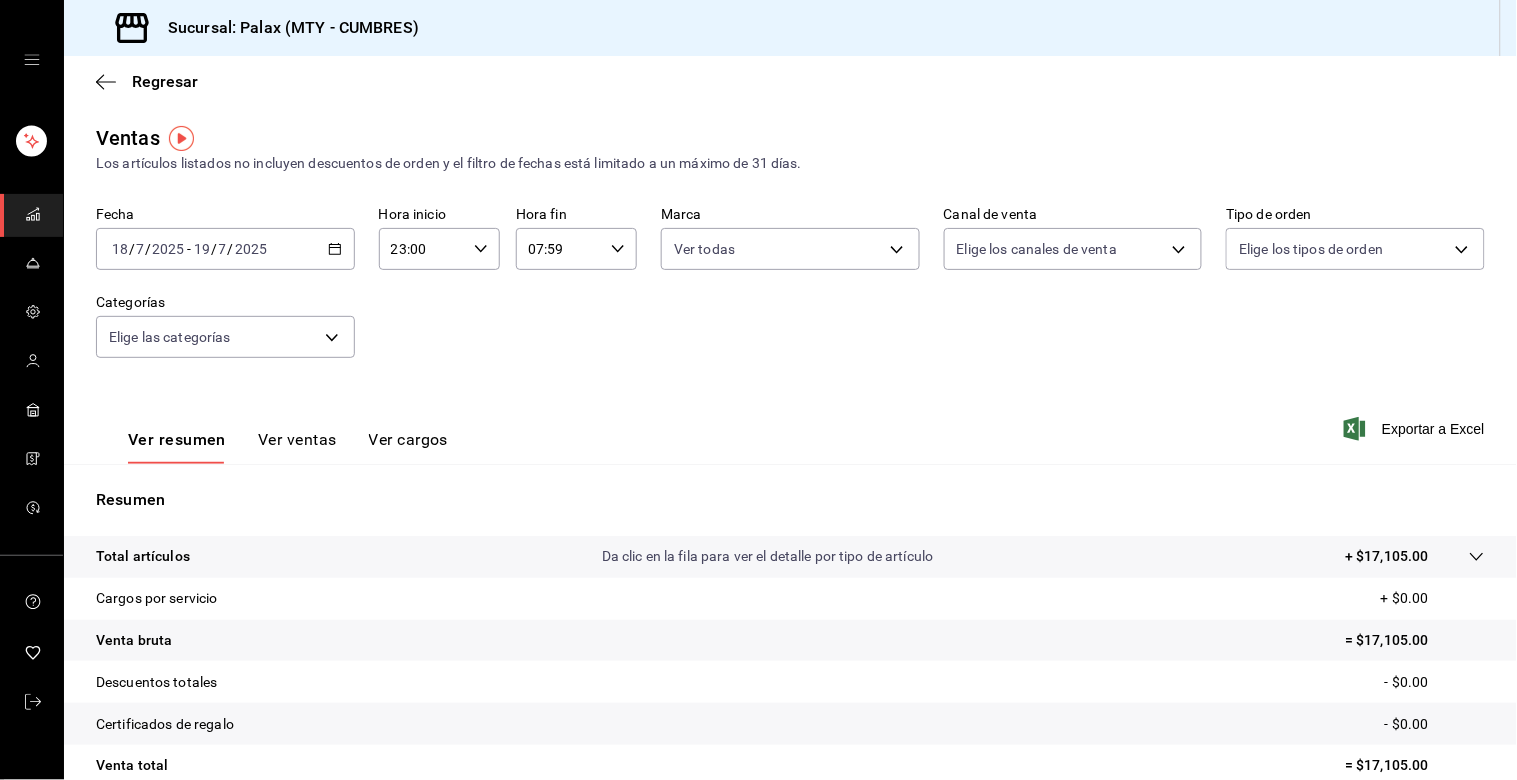 drag, startPoint x: 1165, startPoint y: 247, endPoint x: 1144, endPoint y: 257, distance: 23.259407 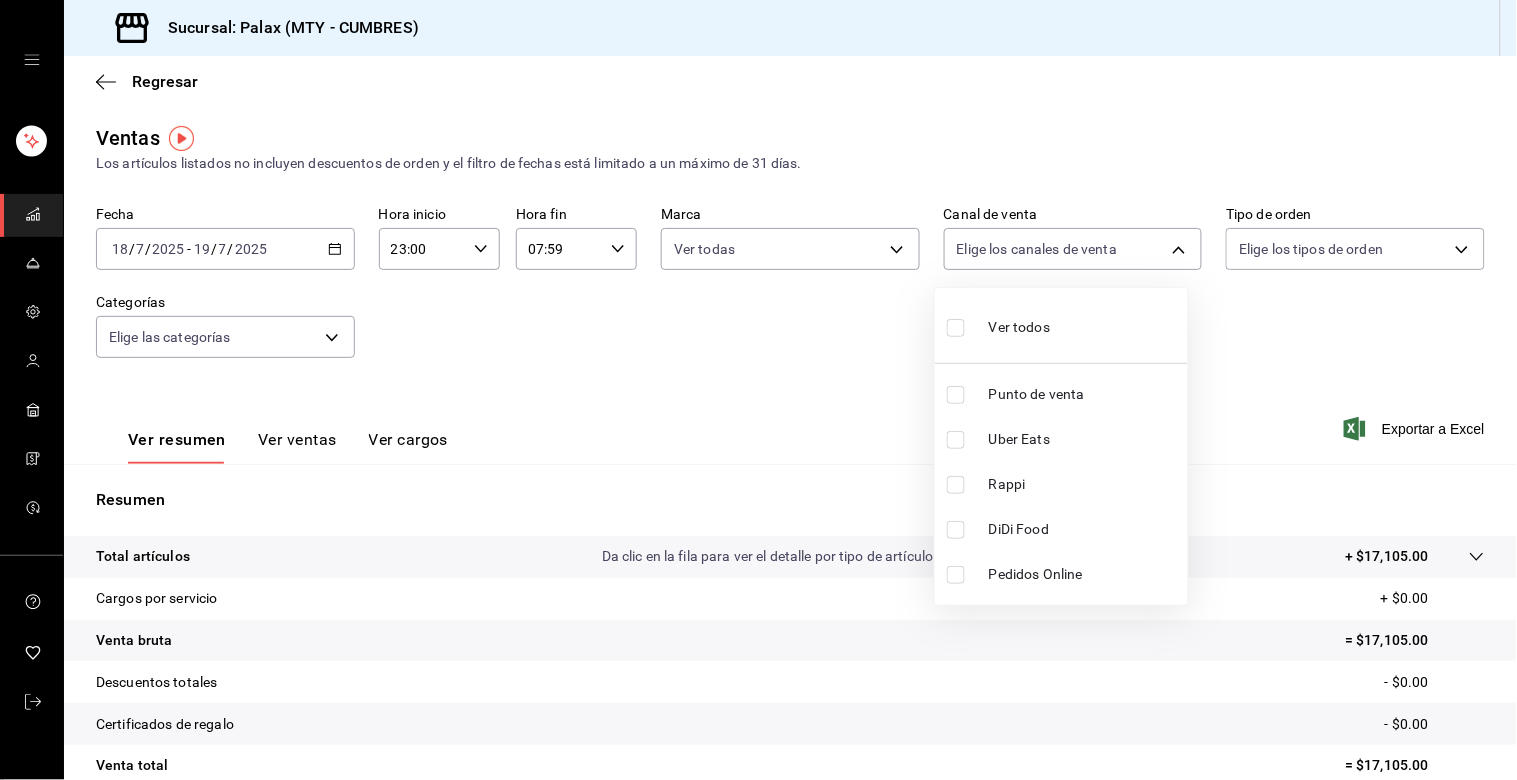 click at bounding box center [956, 328] 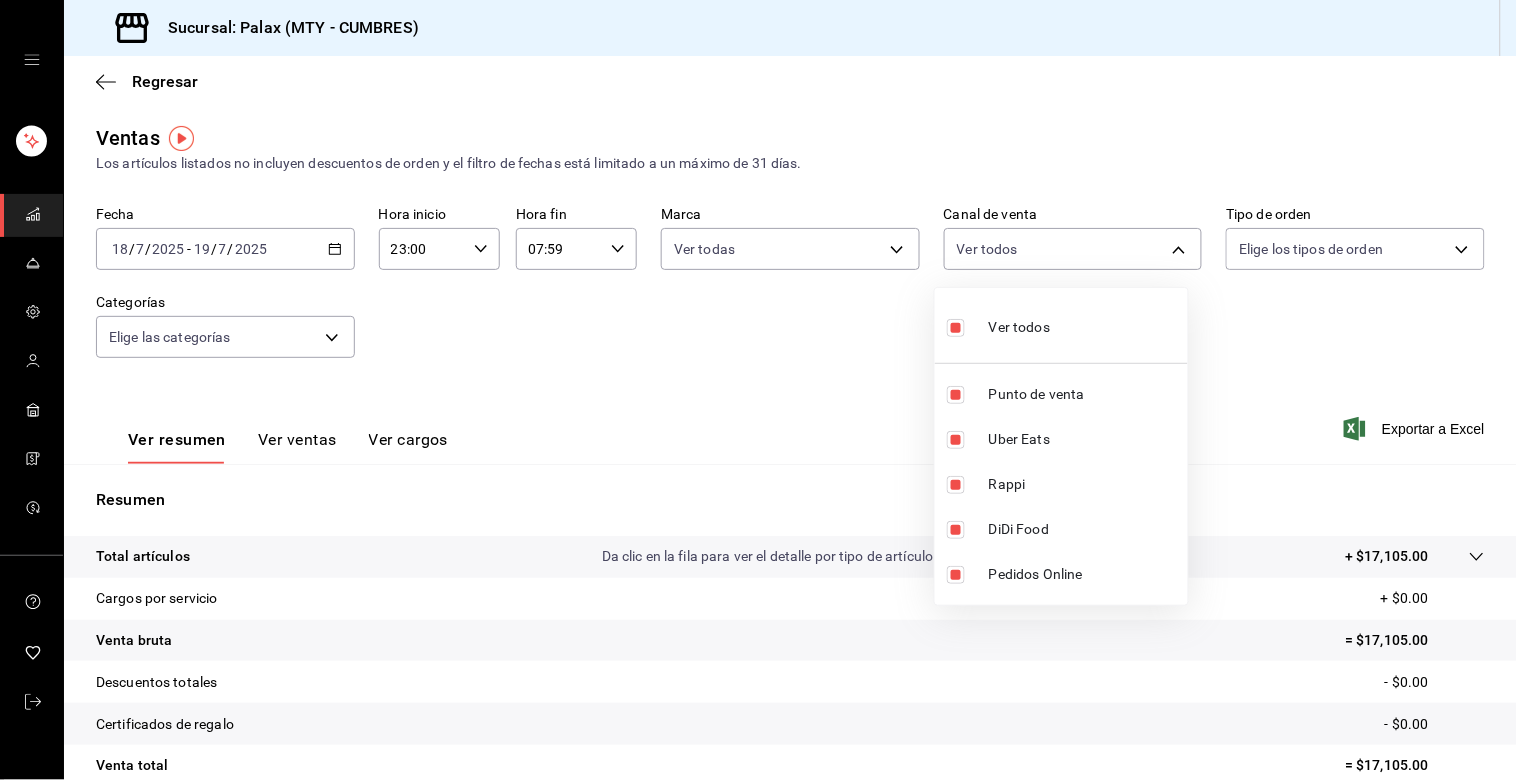 click at bounding box center (758, 390) 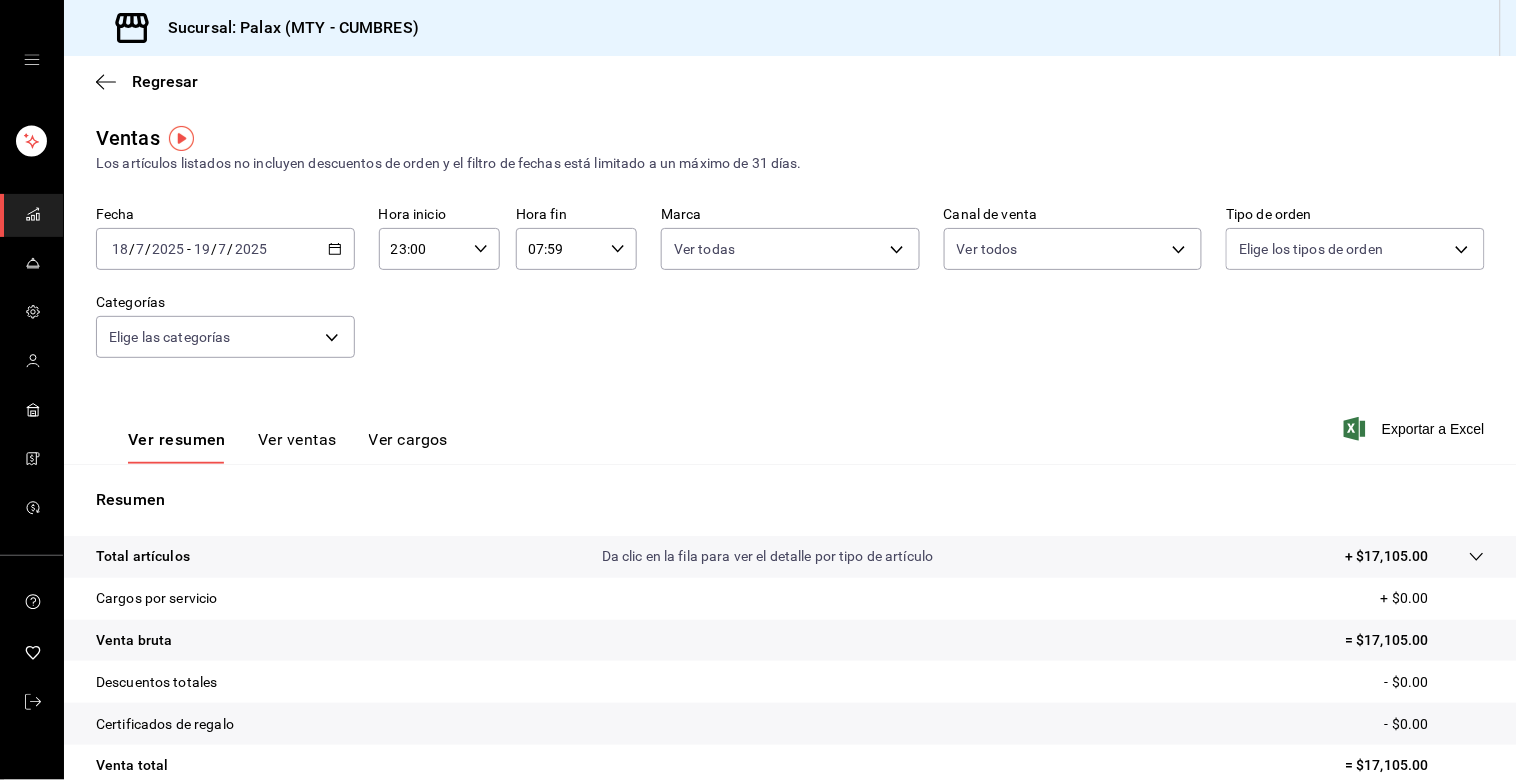 click on "Ver todos Punto de venta Uber Eats Rappi DiDi Food Pedidos Online" at bounding box center [758, 390] 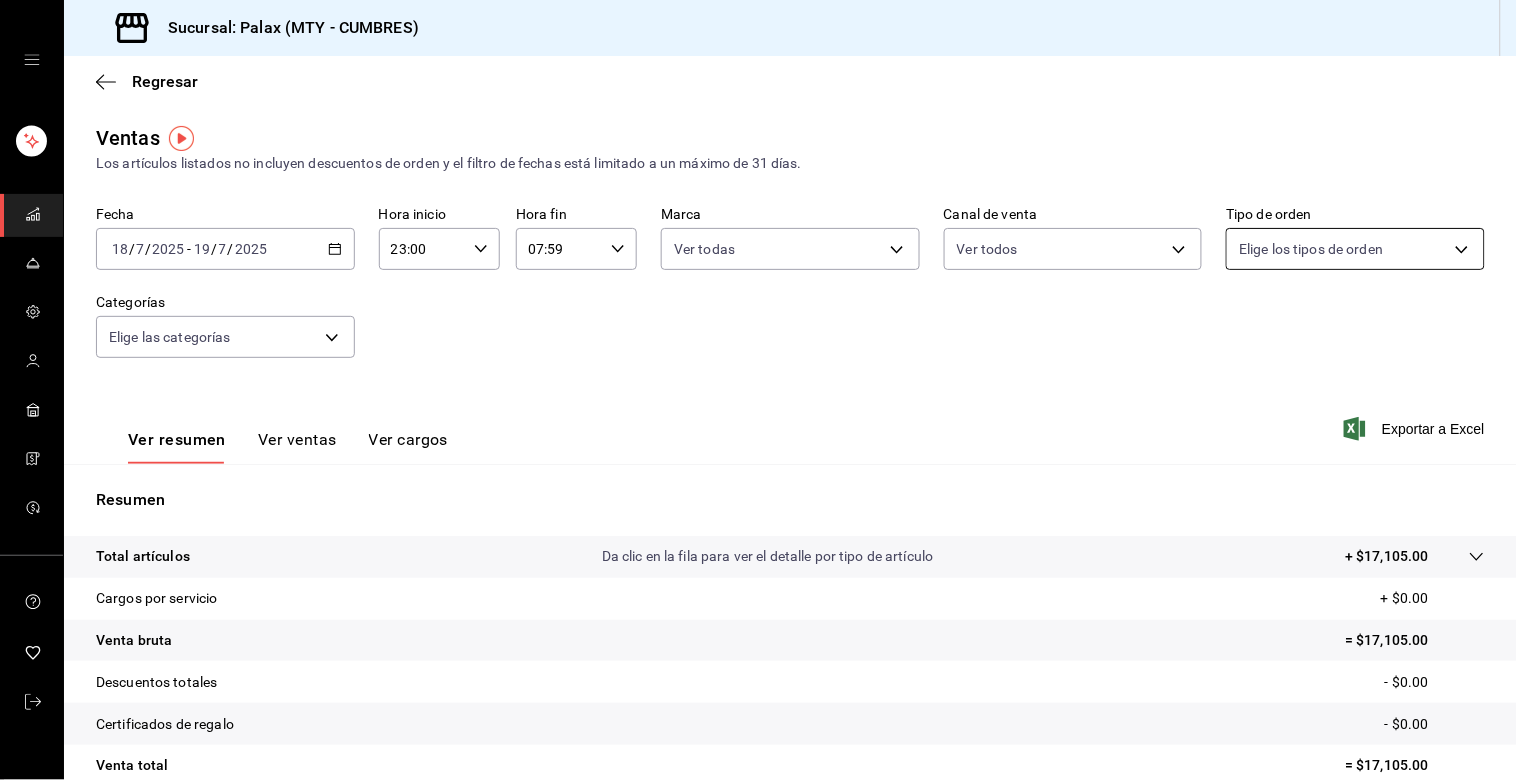 click on "Sucursal: Palax (MTY - CUMBRES) Regresar Ventas Los artículos listados no incluyen descuentos de orden y el filtro de fechas está limitado a un máximo de 31 días. Fecha [DATE] [DATE] - [DATE] [DATE] Hora inicio 23:00 Hora inicio Hora fin 07:59 Hora fin Marca Ver todas 882a14fb-31f9-4d0e-beef-7112030831e8 Canal de venta Ver todos PARROT,UBER_EATS,RAPPI,DIDI_FOOD,ONLINE Tipo de orden Elige los tipos de orden Categorías Elige las categorías Ver resumen Ver ventas Ver cargos Exportar a Excel Resumen Total artículos Da clic en la fila para ver el detalle por tipo de artículo + $17,105.00 Cargos por servicio + $0.00 Venta bruta = $17,105.00 Descuentos totales - $0.00 Certificados de regalo - $0.00 Venta total = $17,105.00 Impuestos - $2,359.31 Venta neta = $14,745.69 GANA 1 MES GRATIS EN TU SUSCRIPCIÓN AQUÍ Ver video tutorial Ir a video Ver video tutorial Ir a video Visitar centro de ayuda [PHONE_NUMBER] [EMAIL_ADDRESS][DOMAIN_NAME] Visitar centro de ayuda [PHONE_NUMBER]" at bounding box center [758, 390] 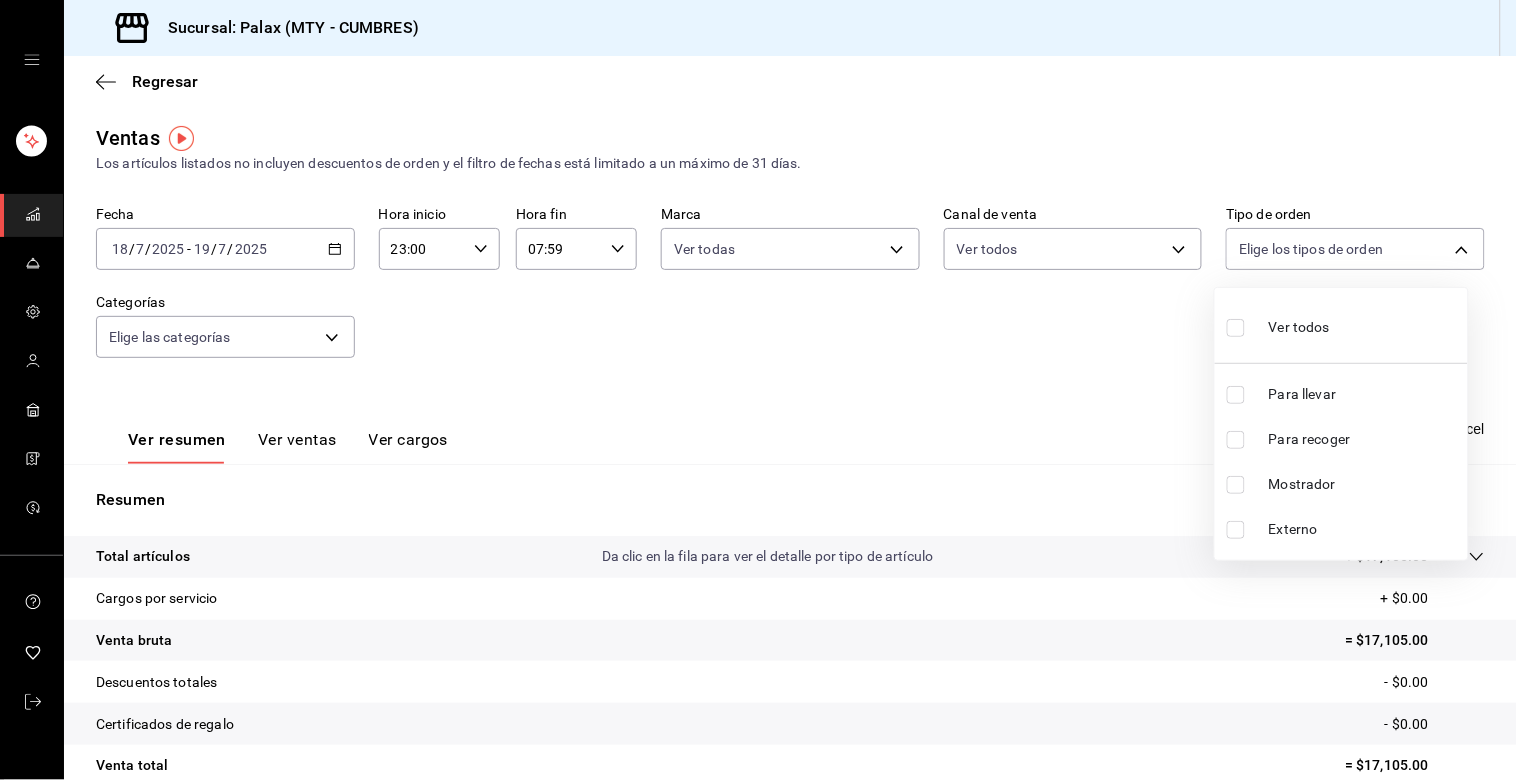 click at bounding box center (1236, 328) 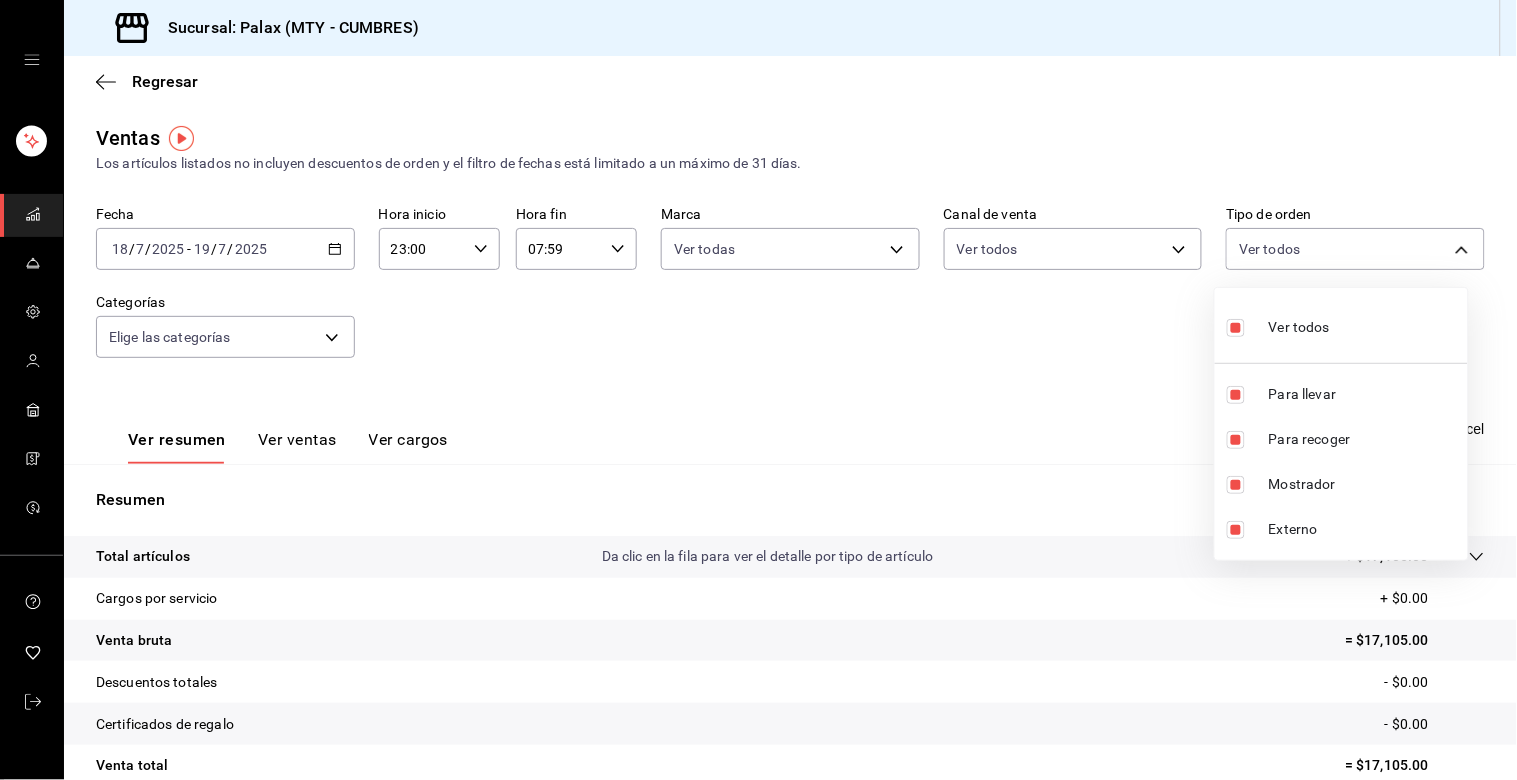 click at bounding box center (758, 390) 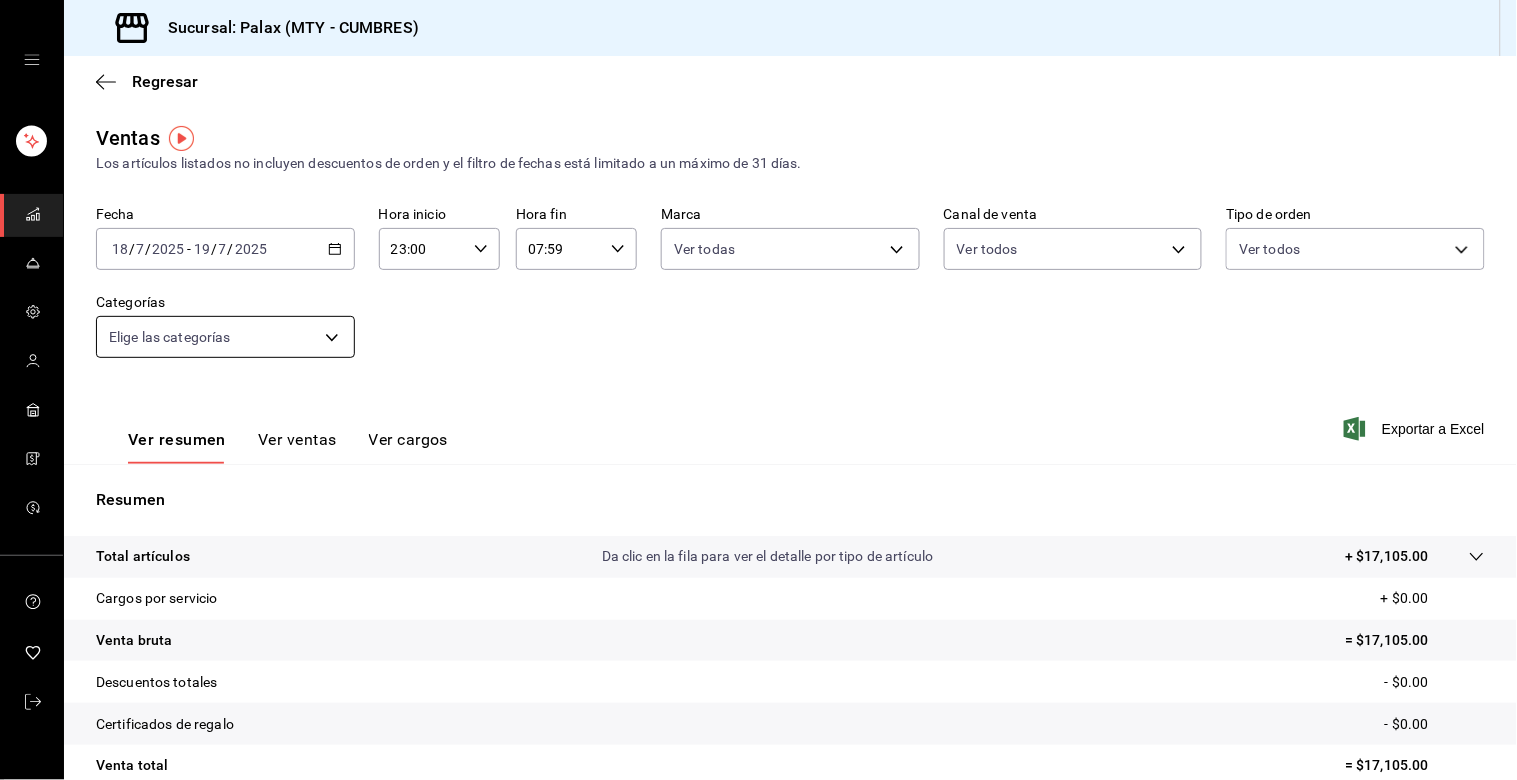 click on "Sucursal: Palax (MTY - CUMBRES) Regresar Ventas Los artículos listados no incluyen descuentos de orden y el filtro de fechas está limitado a un máximo de 31 días. Fecha [DATE] [DATE] - [DATE] [DATE] Hora inicio 23:00 Hora inicio Hora fin 07:59 Hora fin Marca Ver todas 882a14fb-31f9-4d0e-beef-7112030831e8 Canal de venta Ver todos PARROT,UBER_EATS,RAPPI,DIDI_FOOD,ONLINE Tipo de orden Ver todos 17dfcad2-4297-4f60-904c-e479178868fd,5a408a18-f7d6-4757-95aa-7cc9151444a0,812ec88b-2121-485c-9bd3-3abcd5beb895,EXTERNAL Categorías Elige las categorías Ver resumen Ver ventas Ver cargos Exportar a Excel Resumen Total artículos Da clic en la fila para ver el detalle por tipo de artículo + $17,105.00 Cargos por servicio + $0.00 Venta bruta = $17,105.00 Descuentos totales - $0.00 Certificados de regalo - $0.00 Venta total = $17,105.00 Impuestos - $2,359.31 Venta neta = $14,745.69 GANA 1 MES GRATIS EN TU SUSCRIPCIÓN AQUÍ Ver video tutorial Ir a video Ver video tutorial Ir a video [PHONE_NUMBER]" at bounding box center (758, 390) 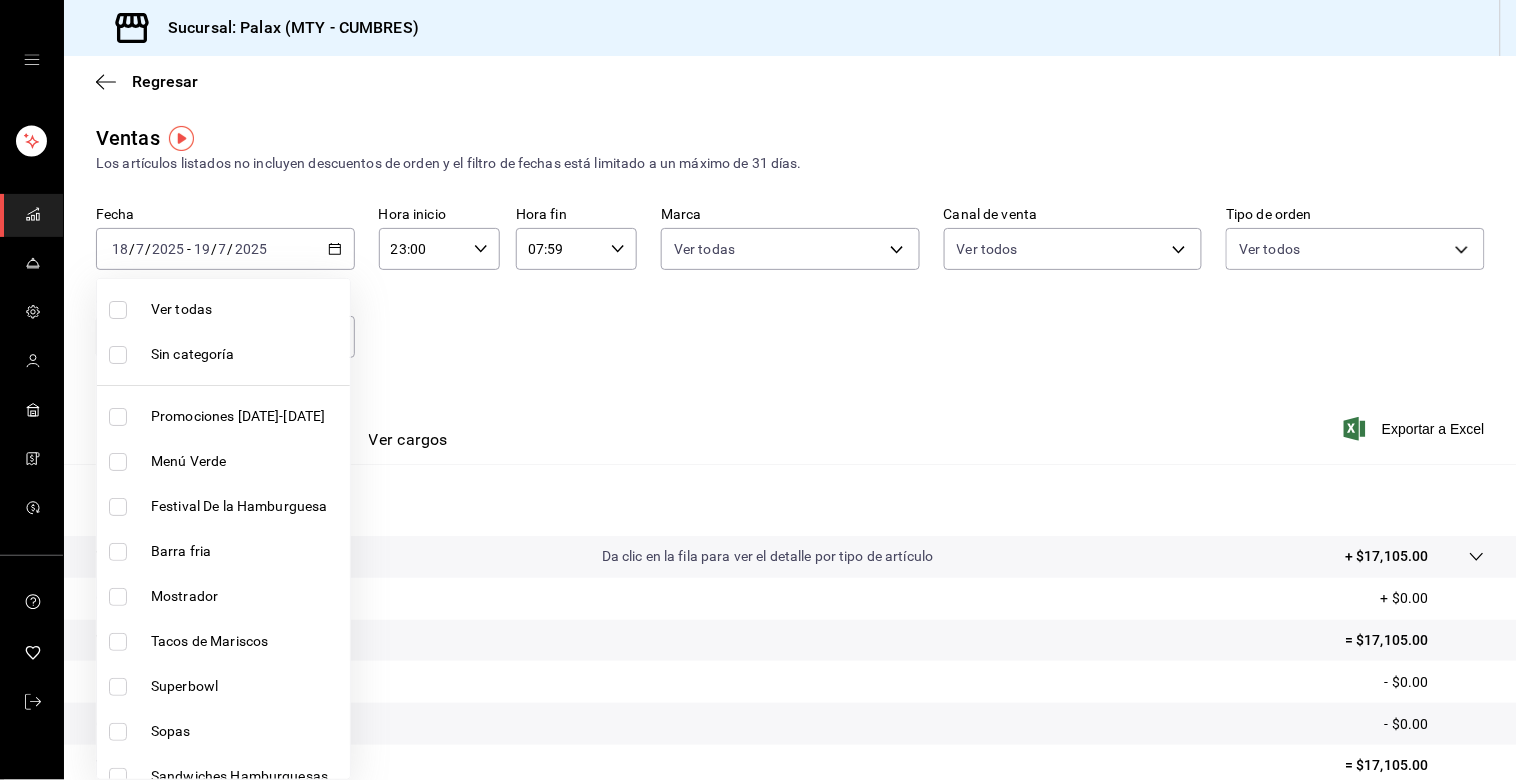 click at bounding box center (118, 310) 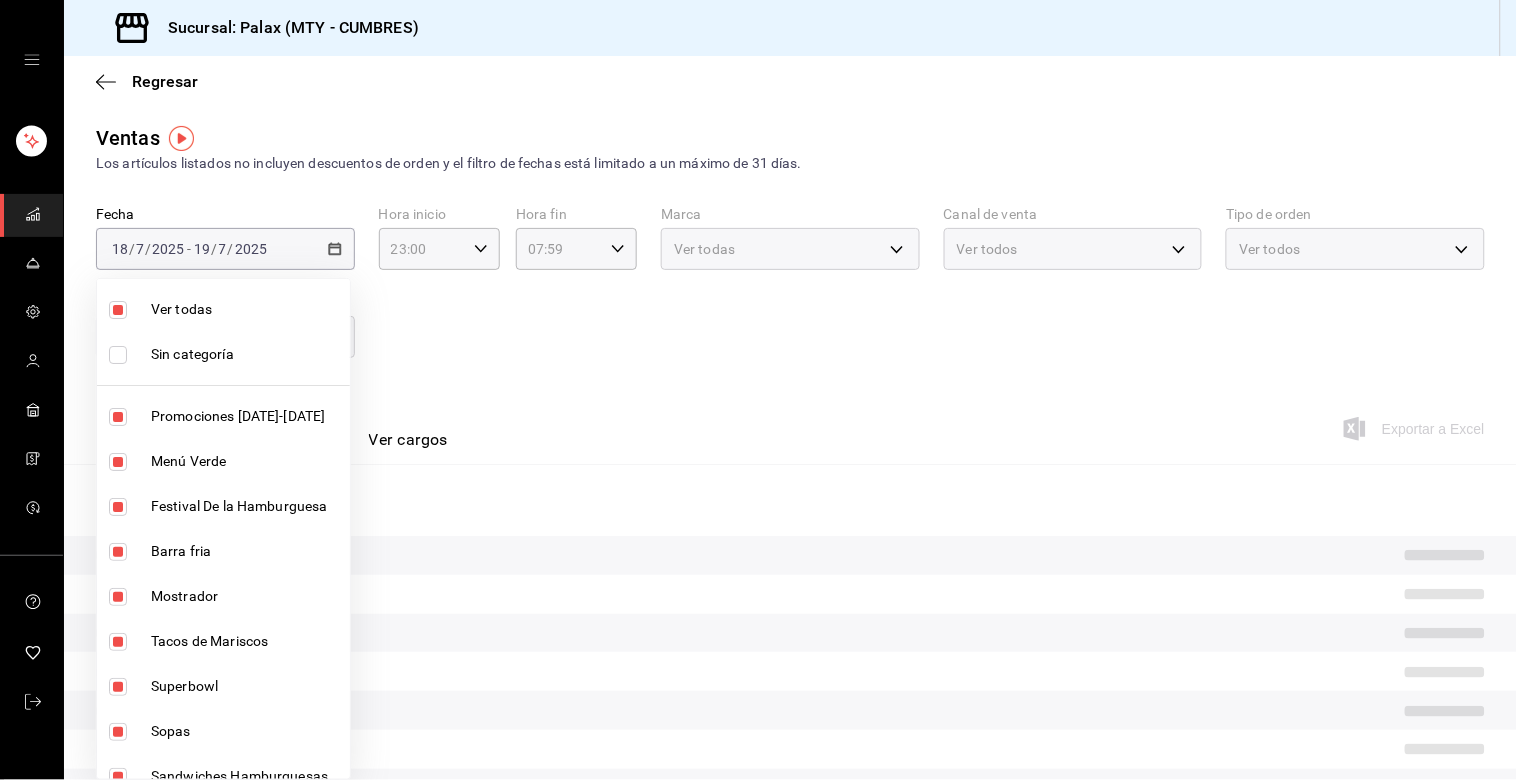 click at bounding box center [118, 355] 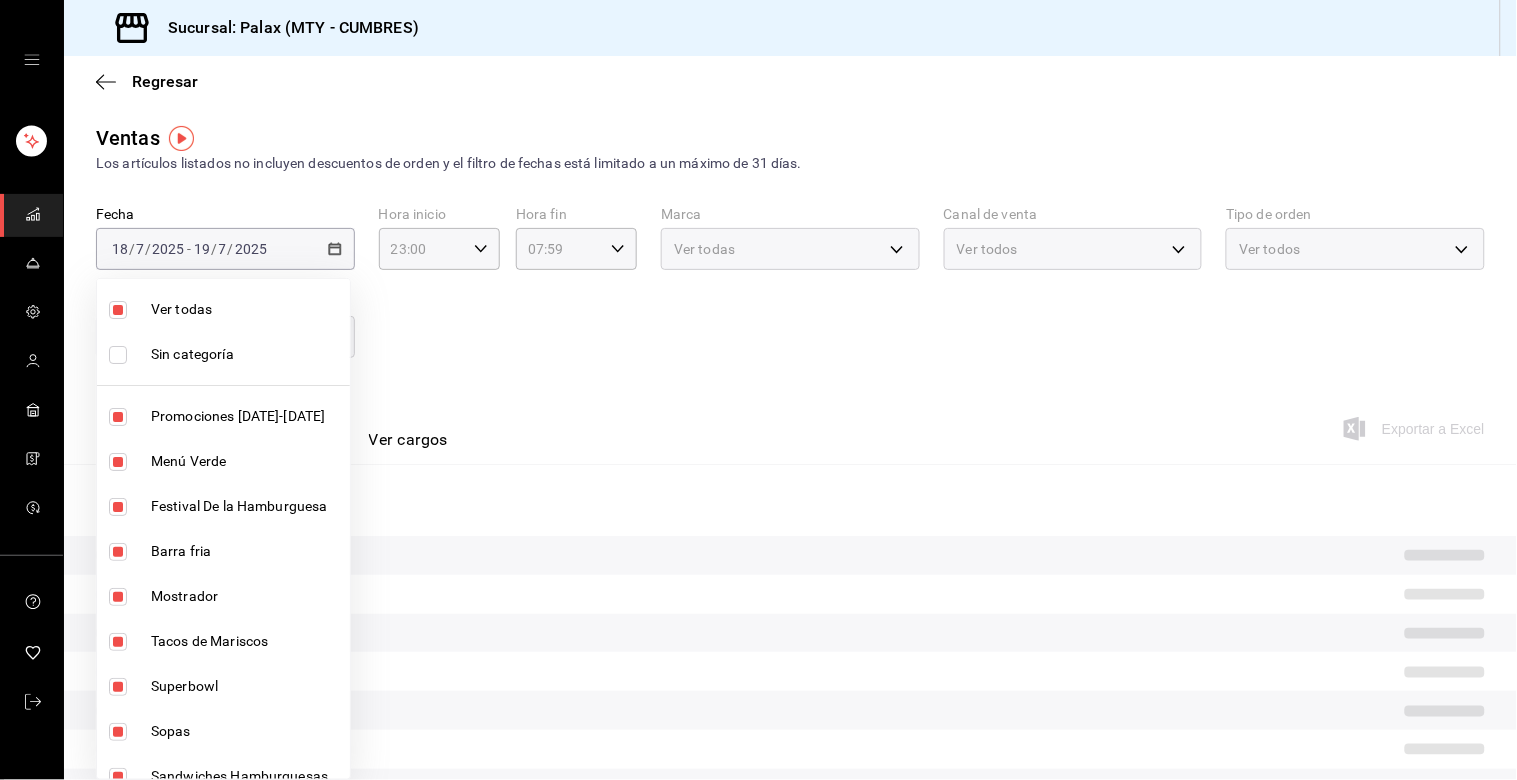 checkbox on "true" 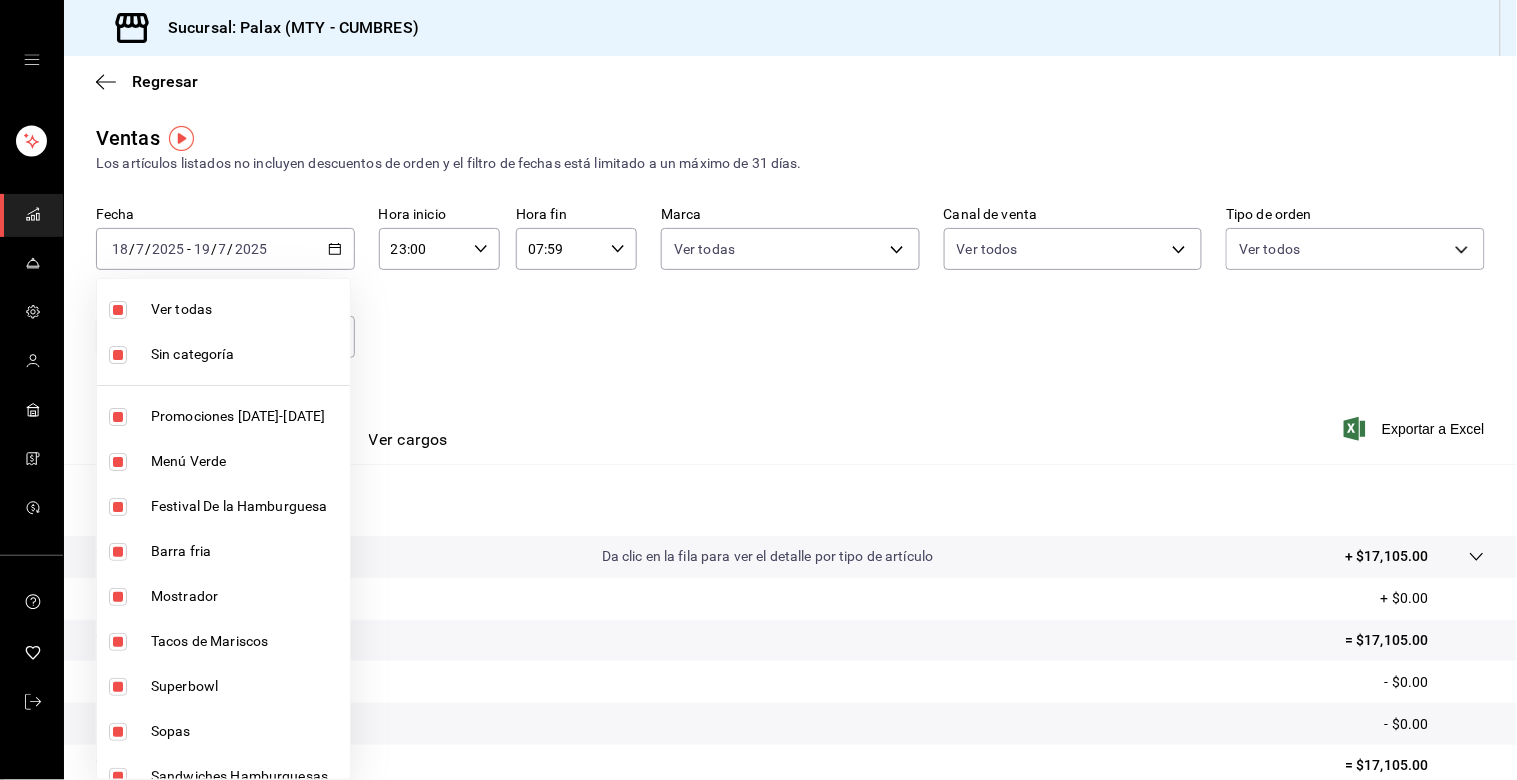 drag, startPoint x: 536, startPoint y: 337, endPoint x: 385, endPoint y: 388, distance: 159.38005 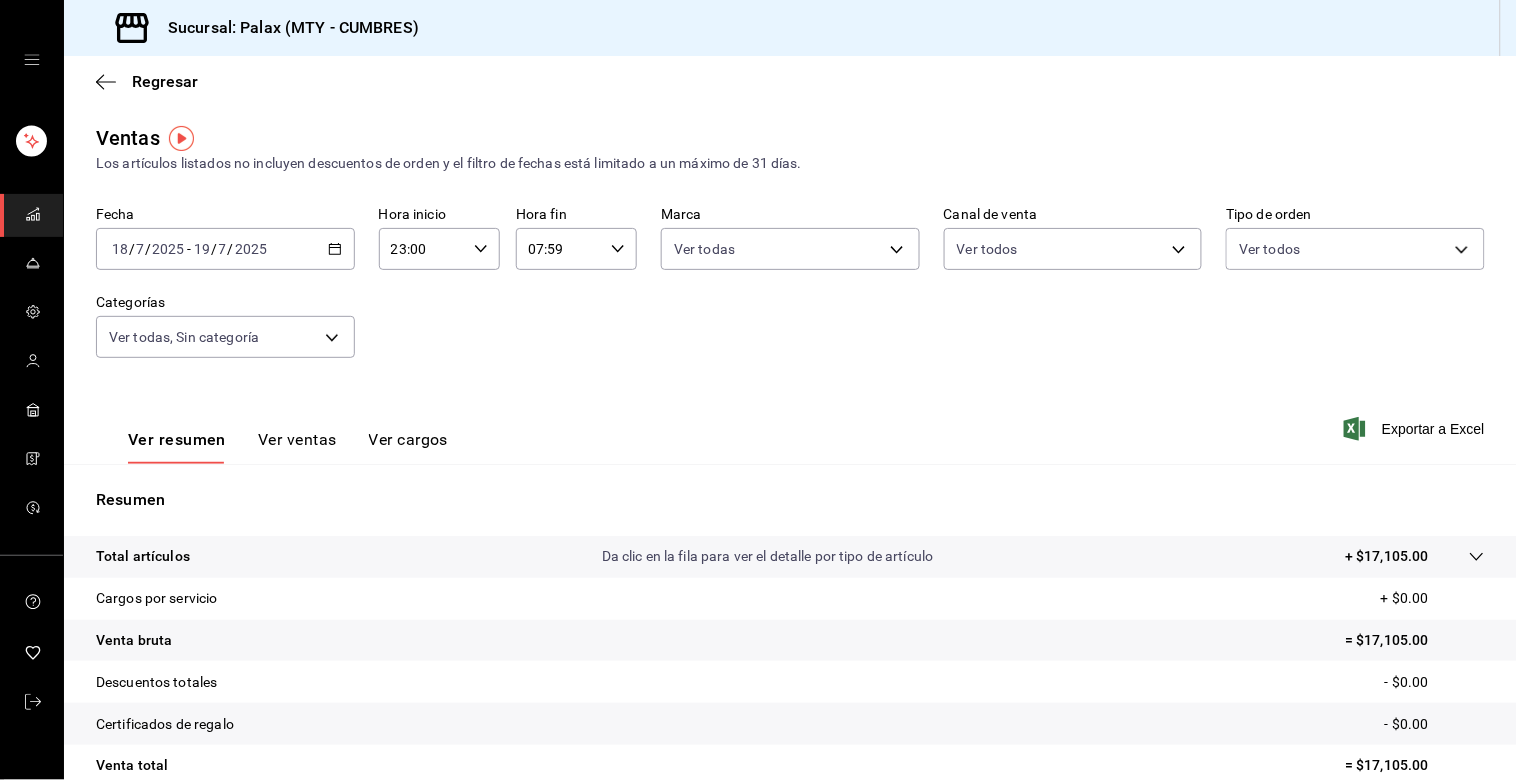 click on "Ver ventas" at bounding box center [297, 447] 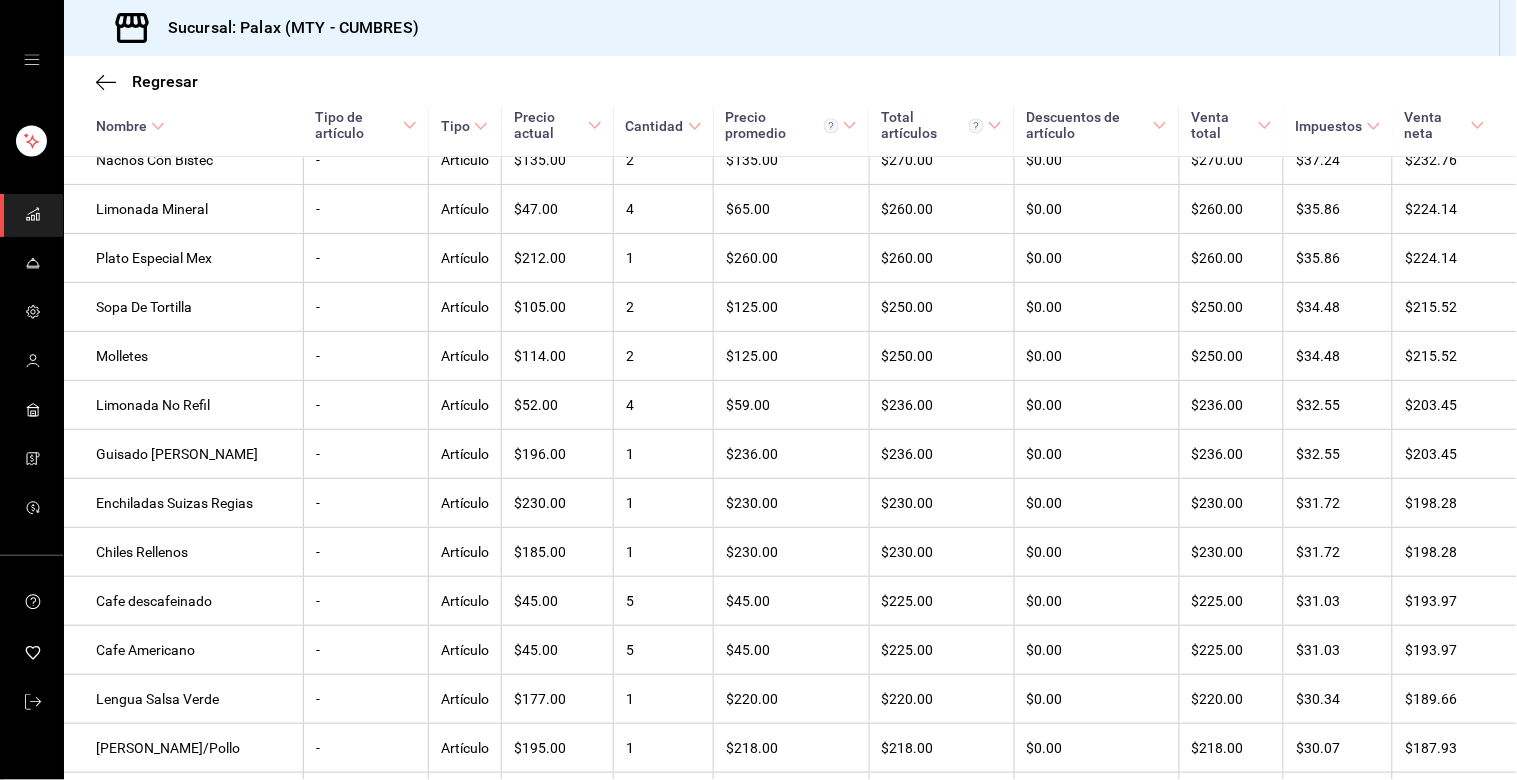 scroll, scrollTop: 1032, scrollLeft: 0, axis: vertical 